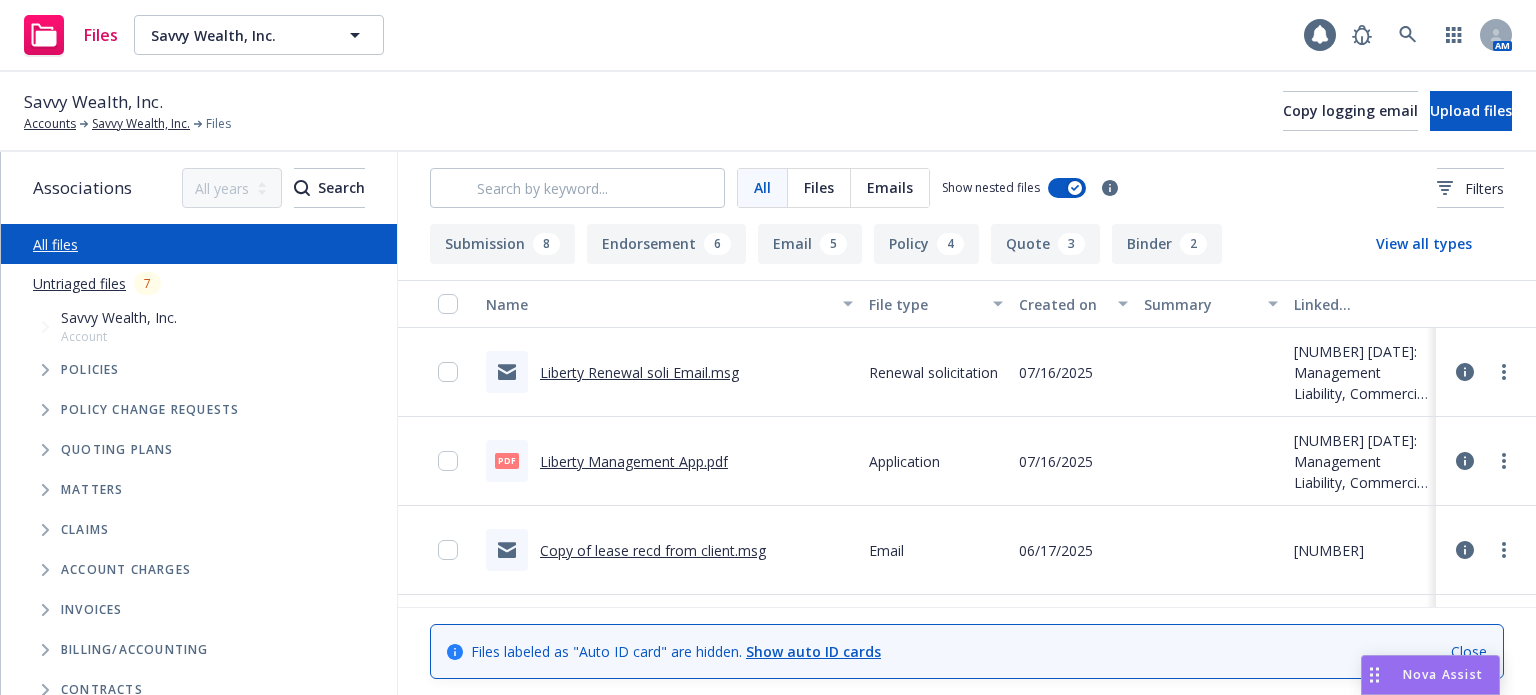 scroll, scrollTop: 0, scrollLeft: 0, axis: both 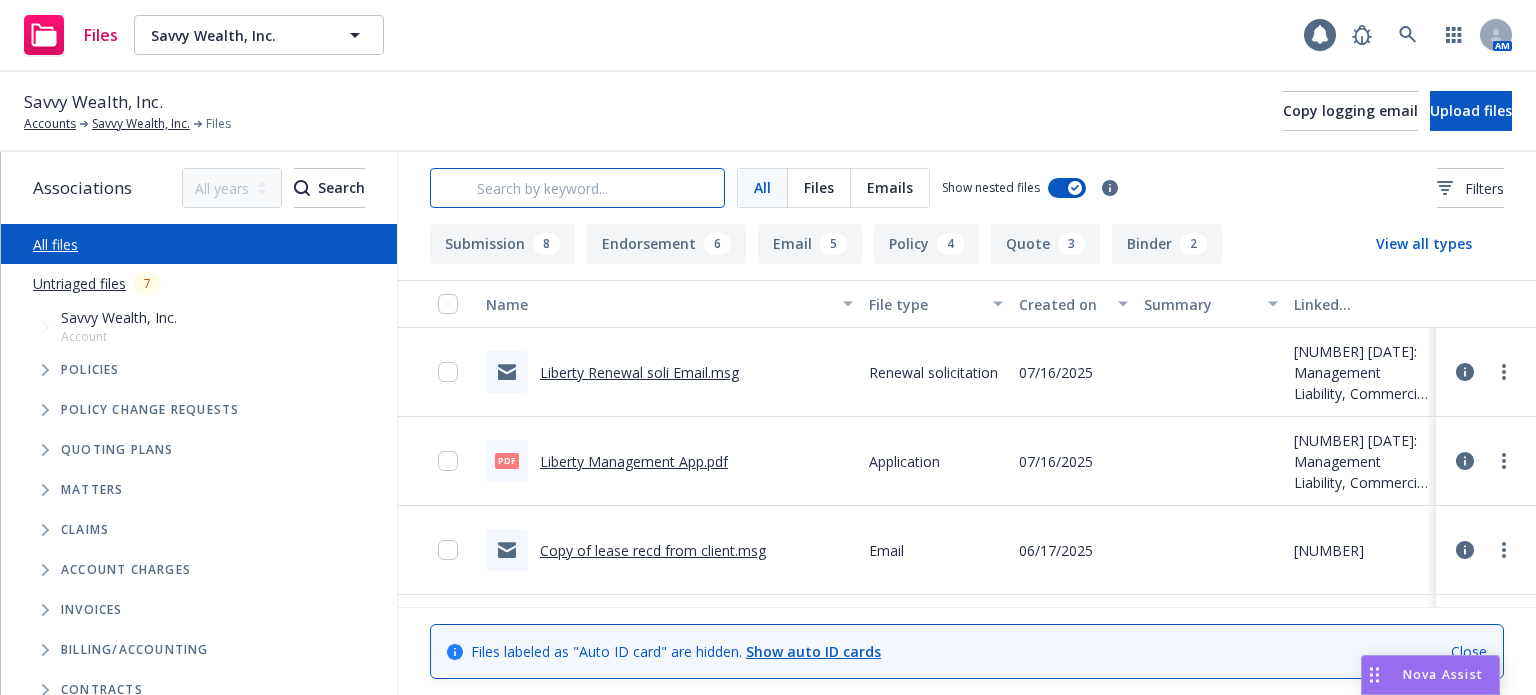 click at bounding box center [577, 188] 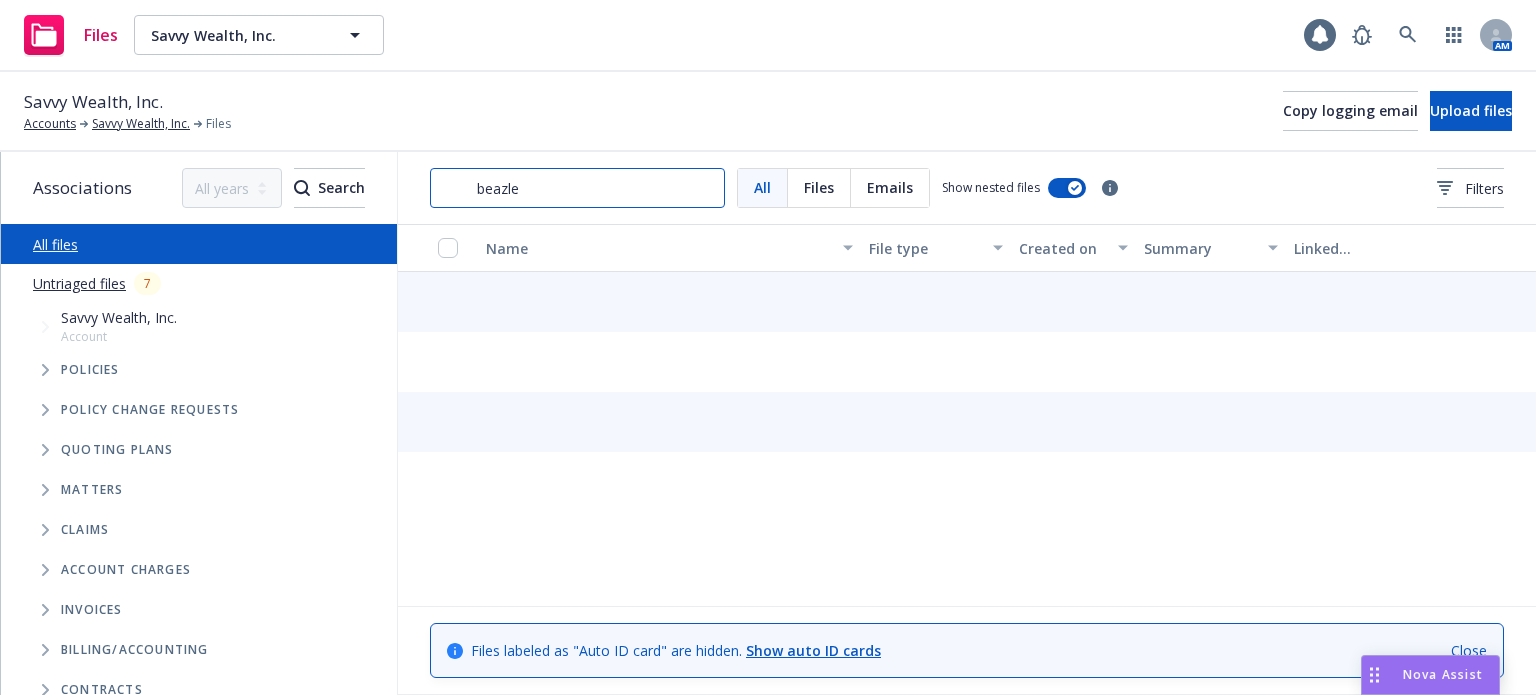 type on "beazley" 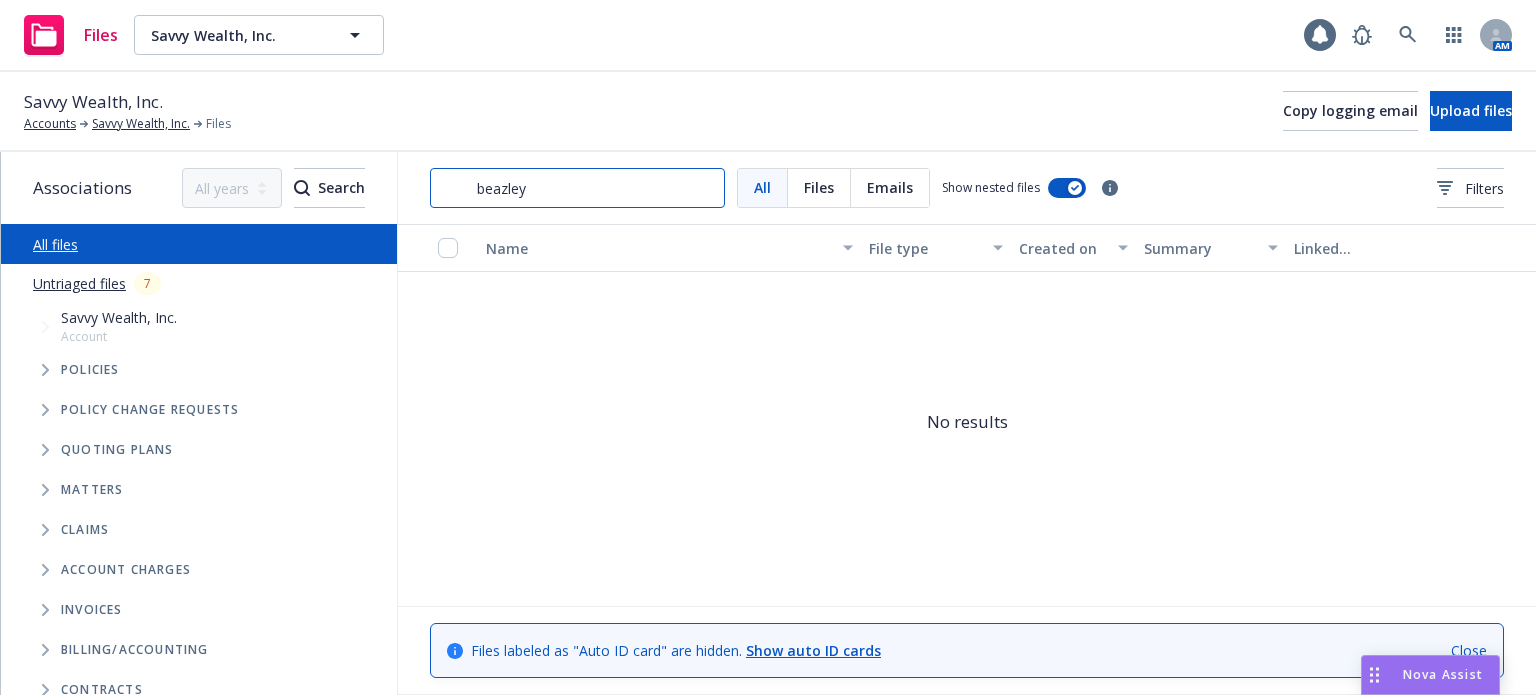 drag, startPoint x: 576, startPoint y: 188, endPoint x: 404, endPoint y: 190, distance: 172.01163 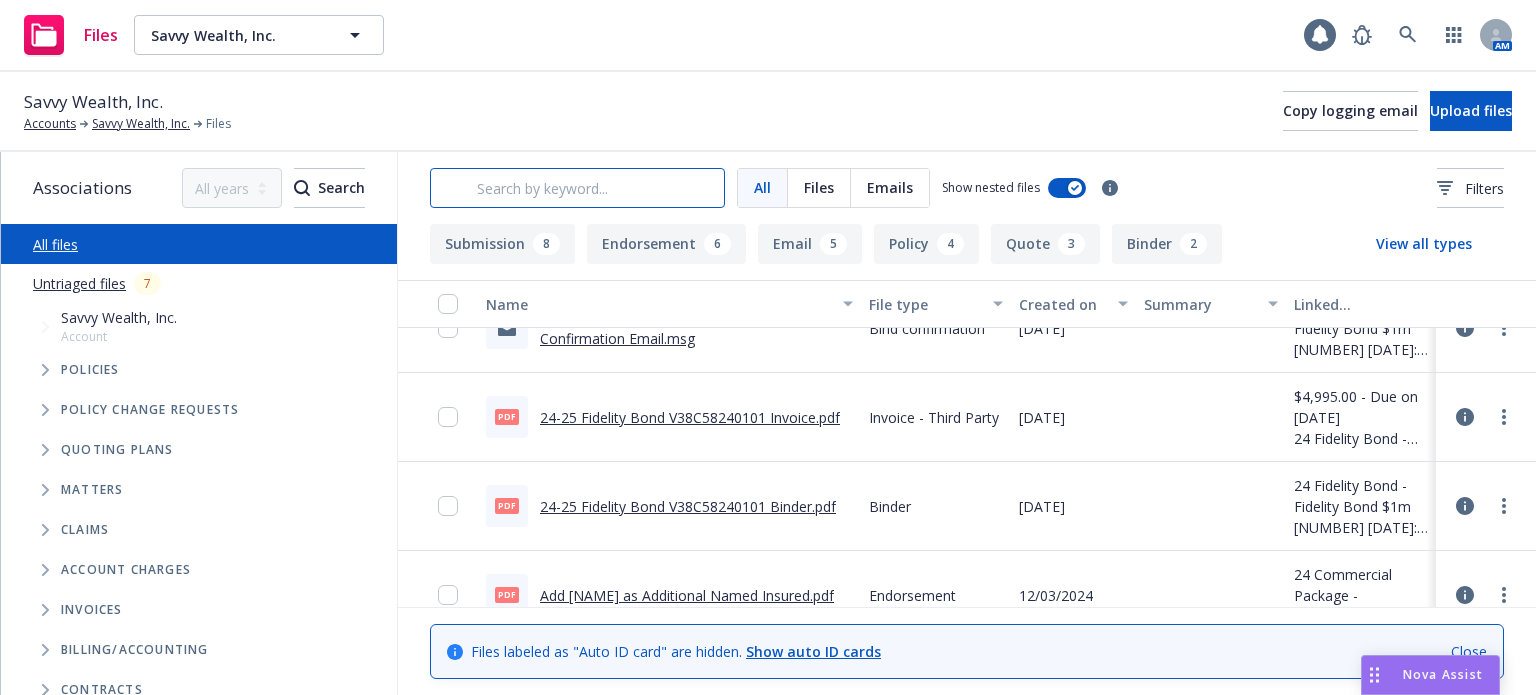 scroll, scrollTop: 1200, scrollLeft: 0, axis: vertical 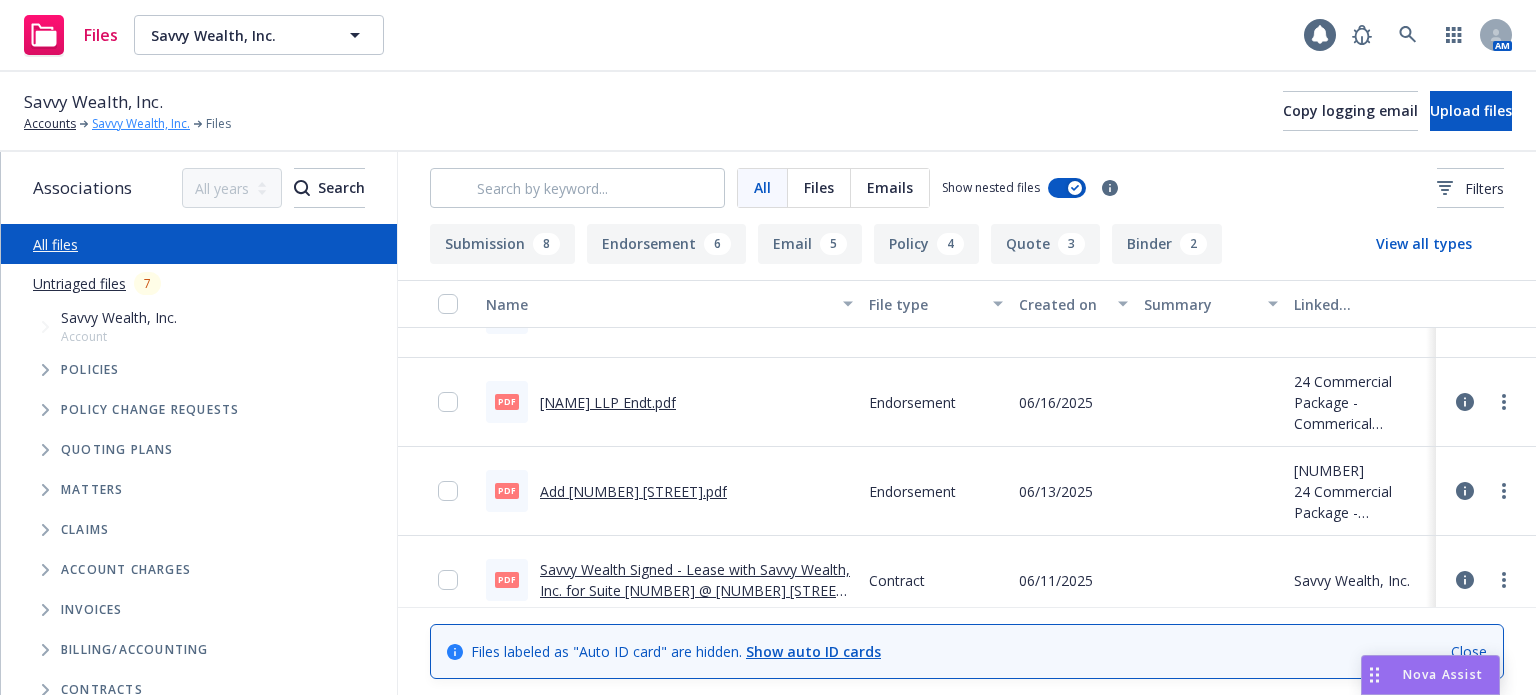 click on "Savvy Wealth, Inc." at bounding box center [141, 124] 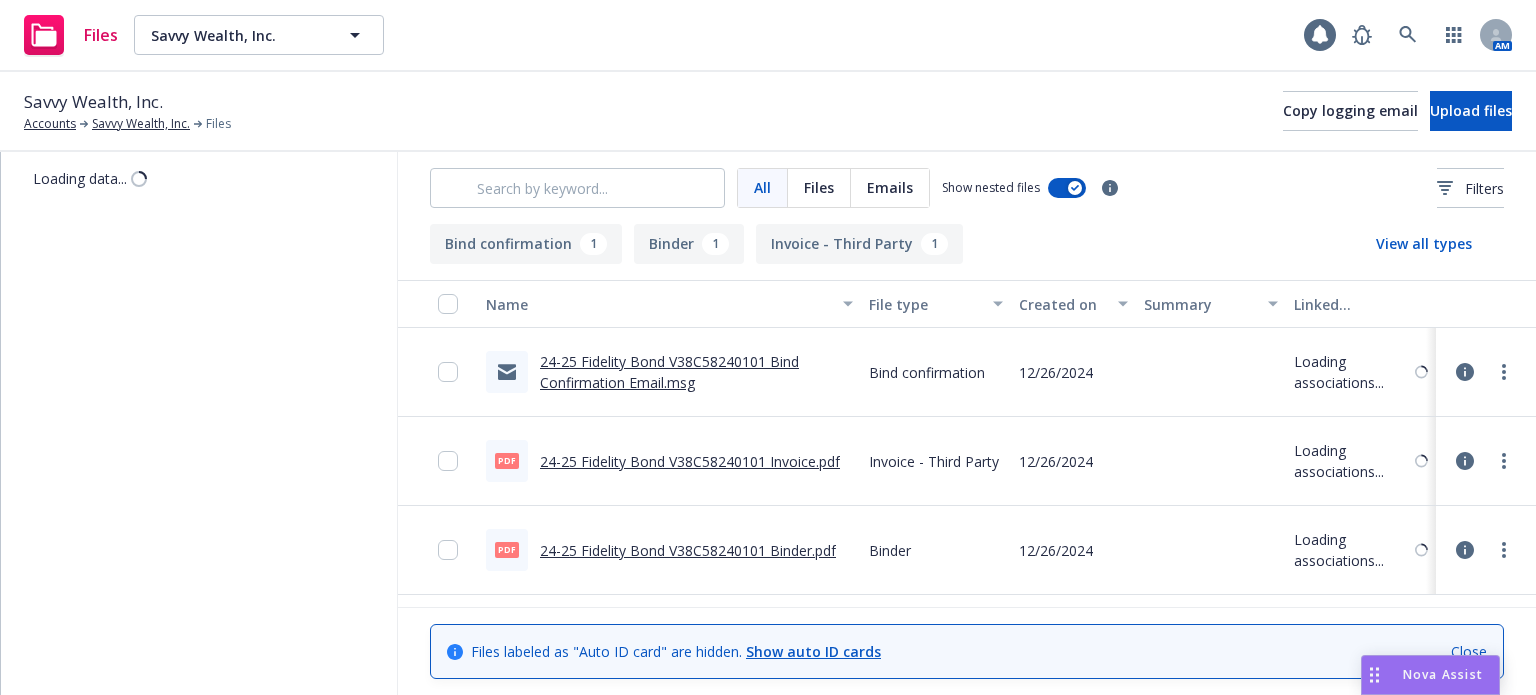 scroll, scrollTop: 0, scrollLeft: 0, axis: both 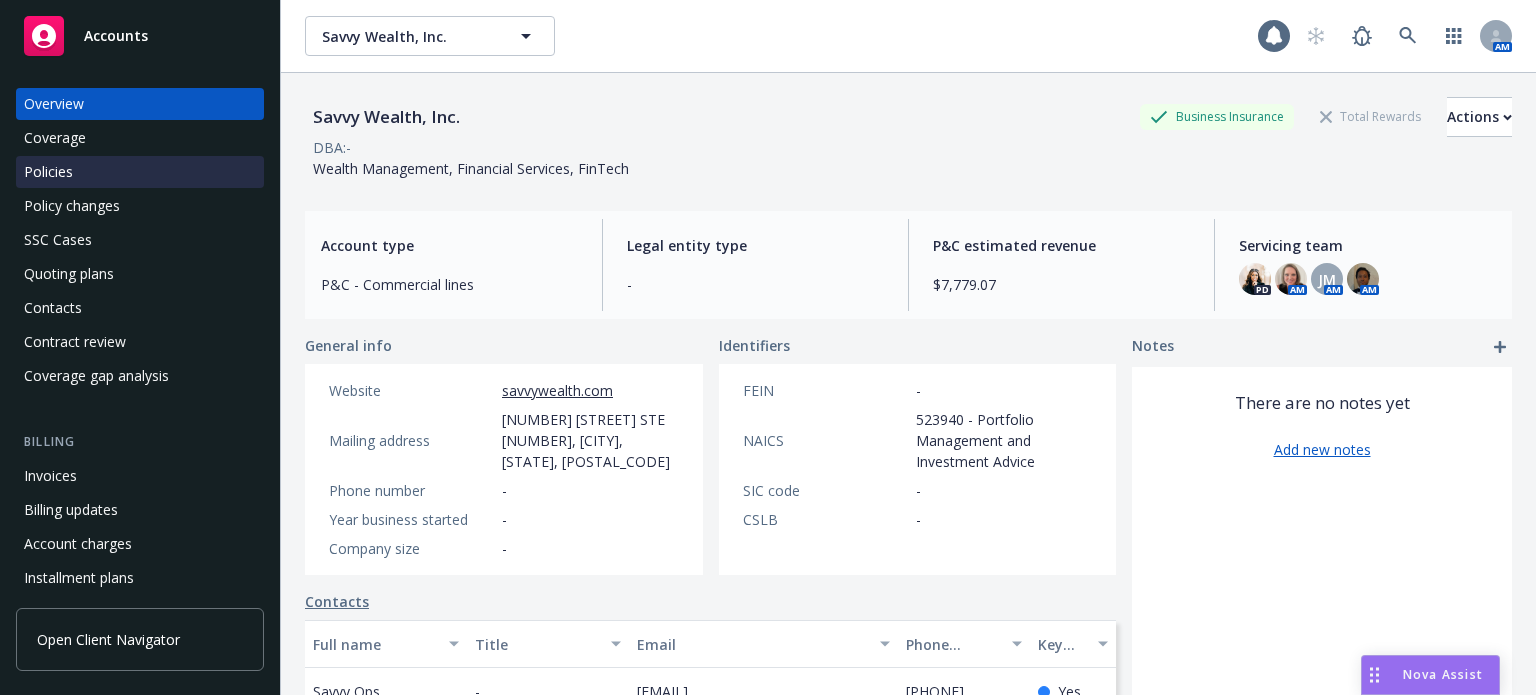 click on "Policies" at bounding box center [140, 172] 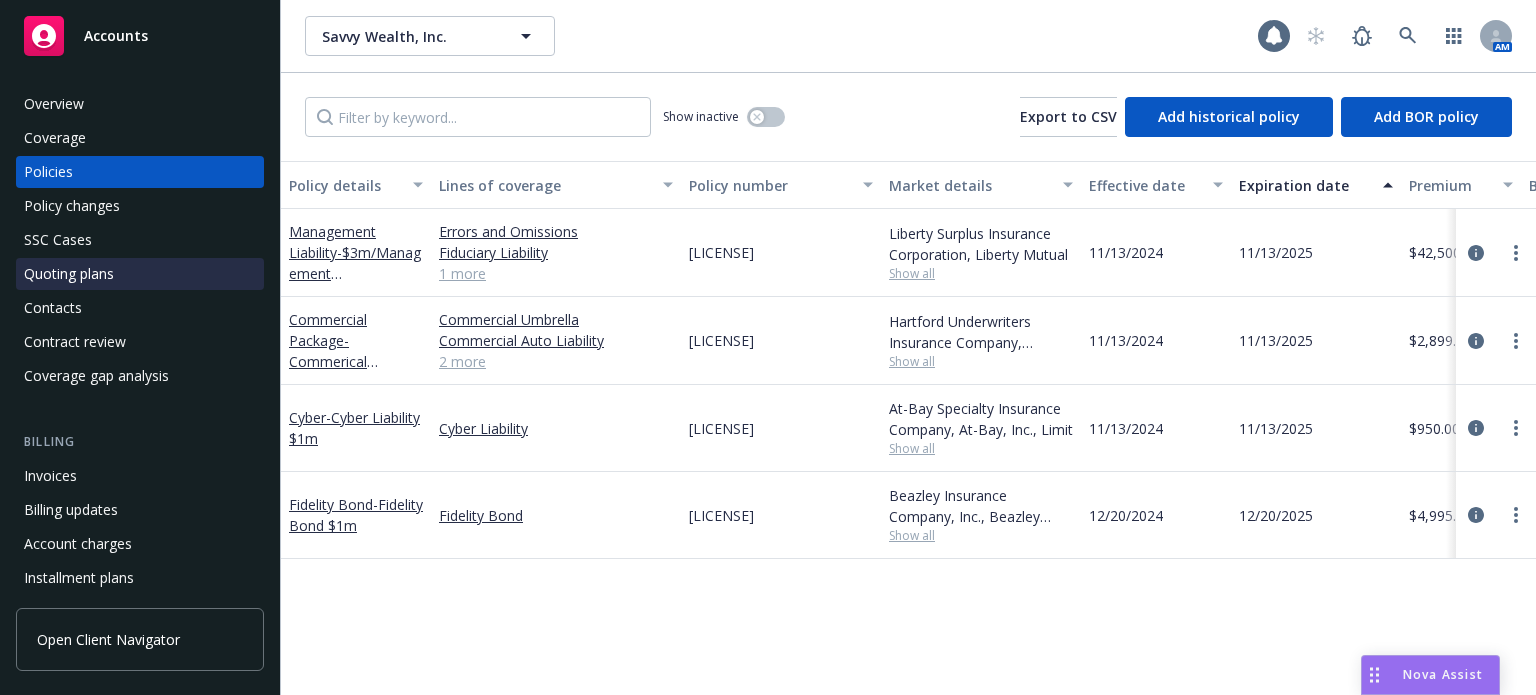 click on "Quoting plans" at bounding box center [69, 274] 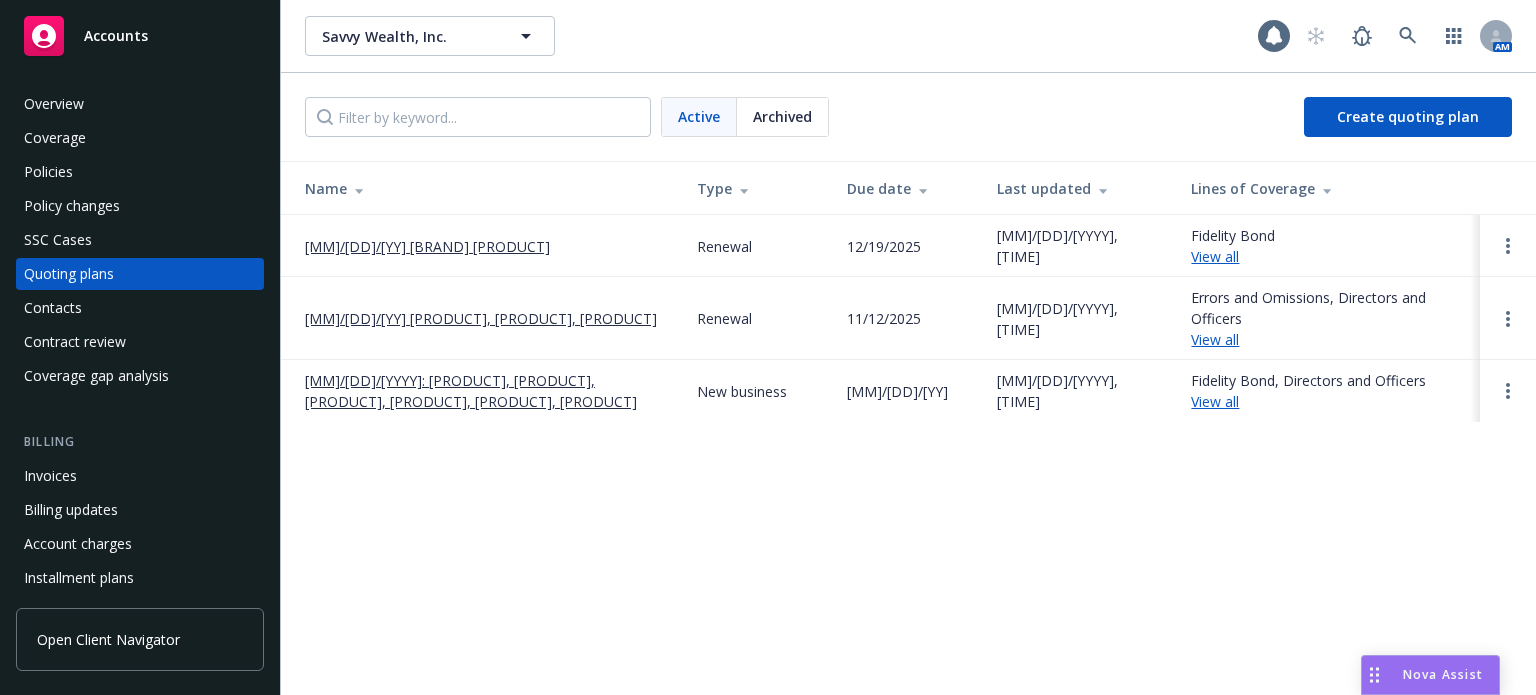 click on "12/20/25 Fidelity Bond Renewal" at bounding box center (427, 246) 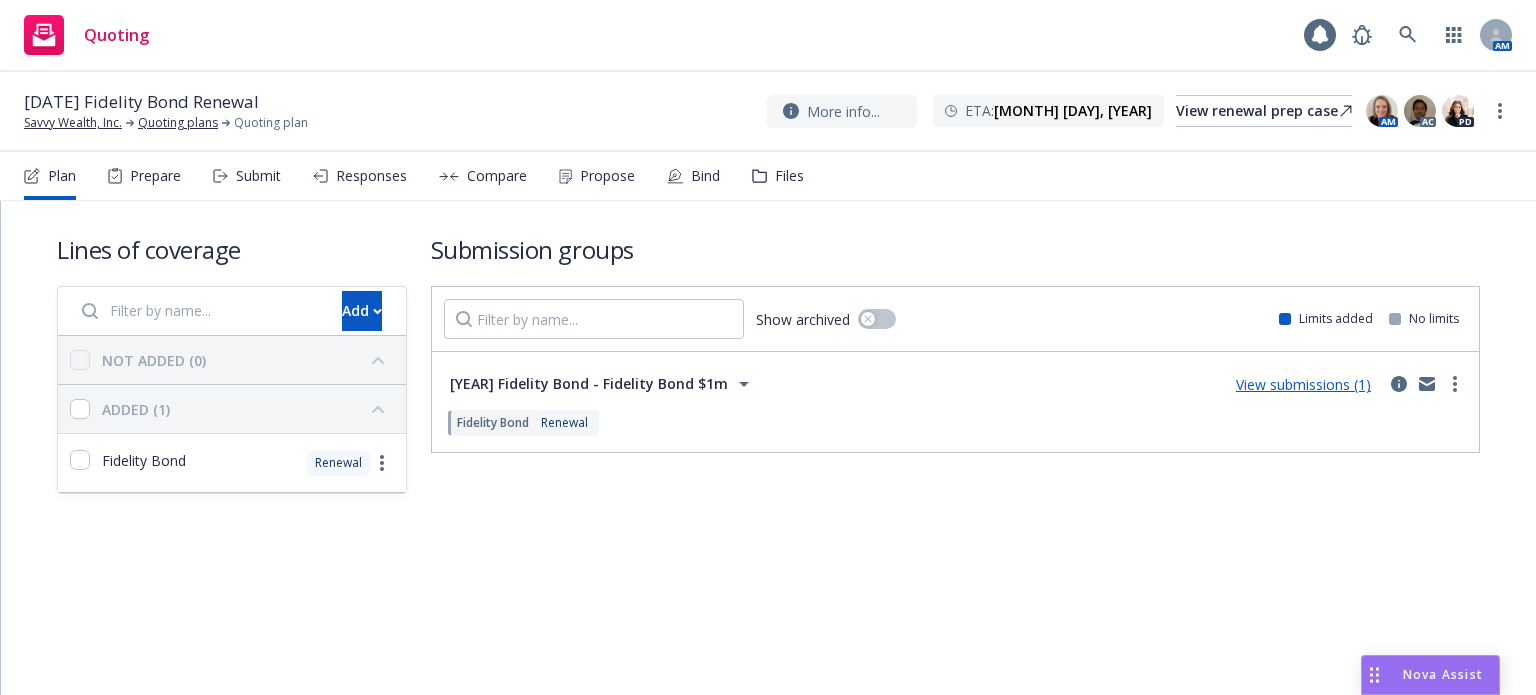 scroll, scrollTop: 0, scrollLeft: 0, axis: both 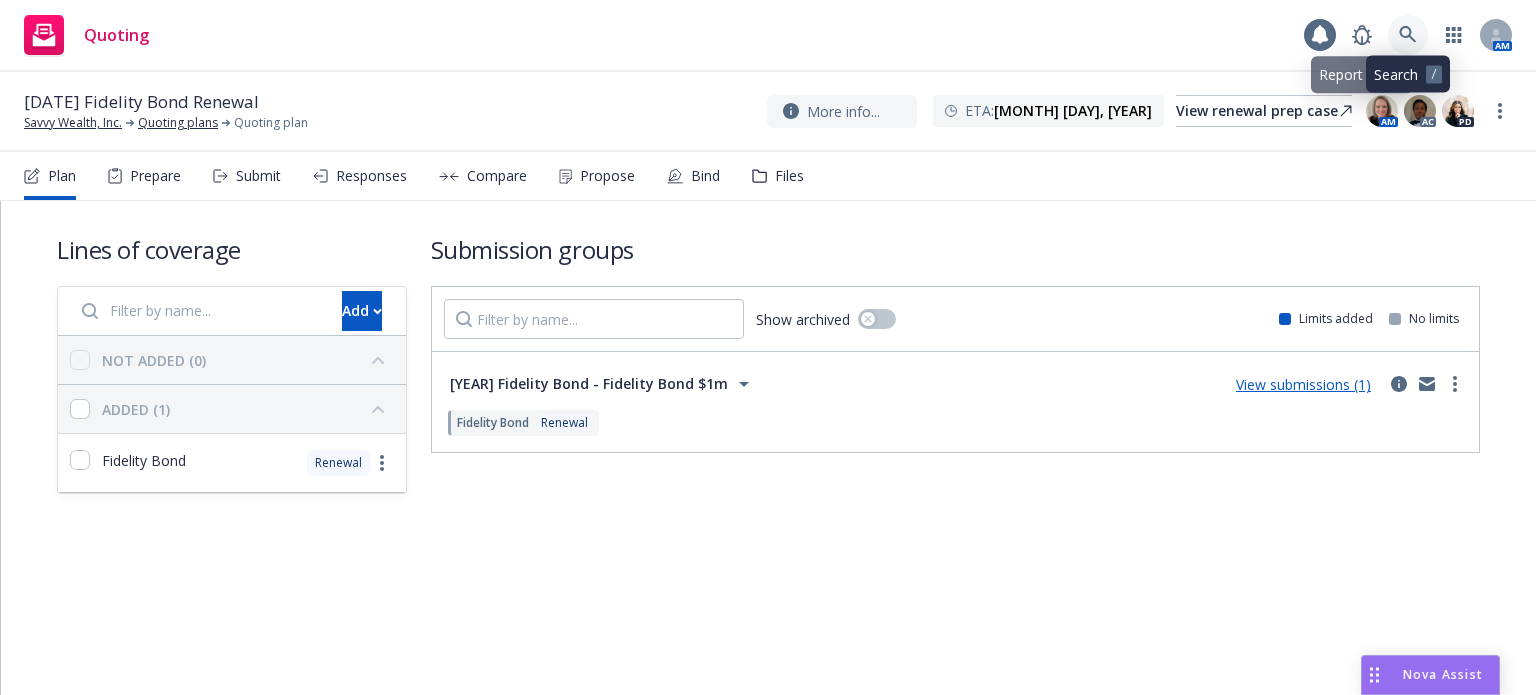 click 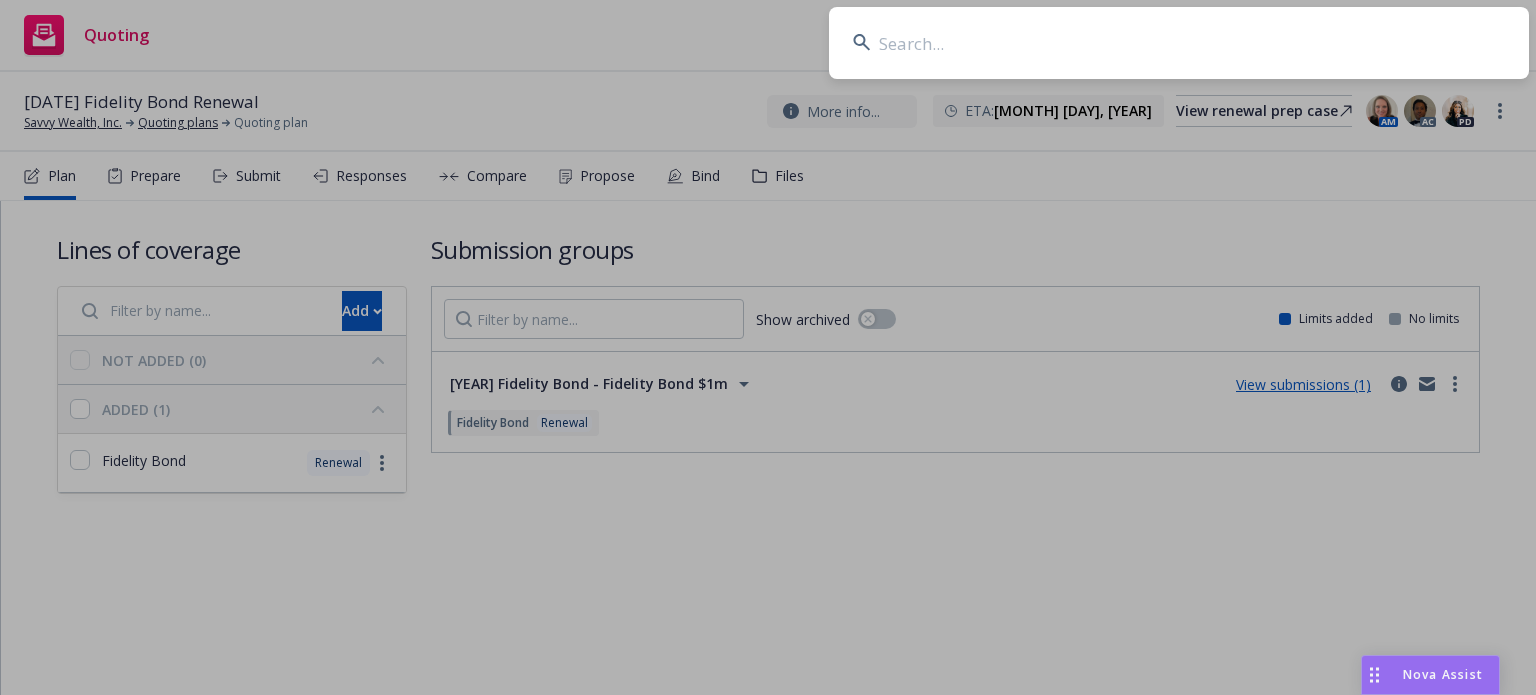click at bounding box center [1179, 43] 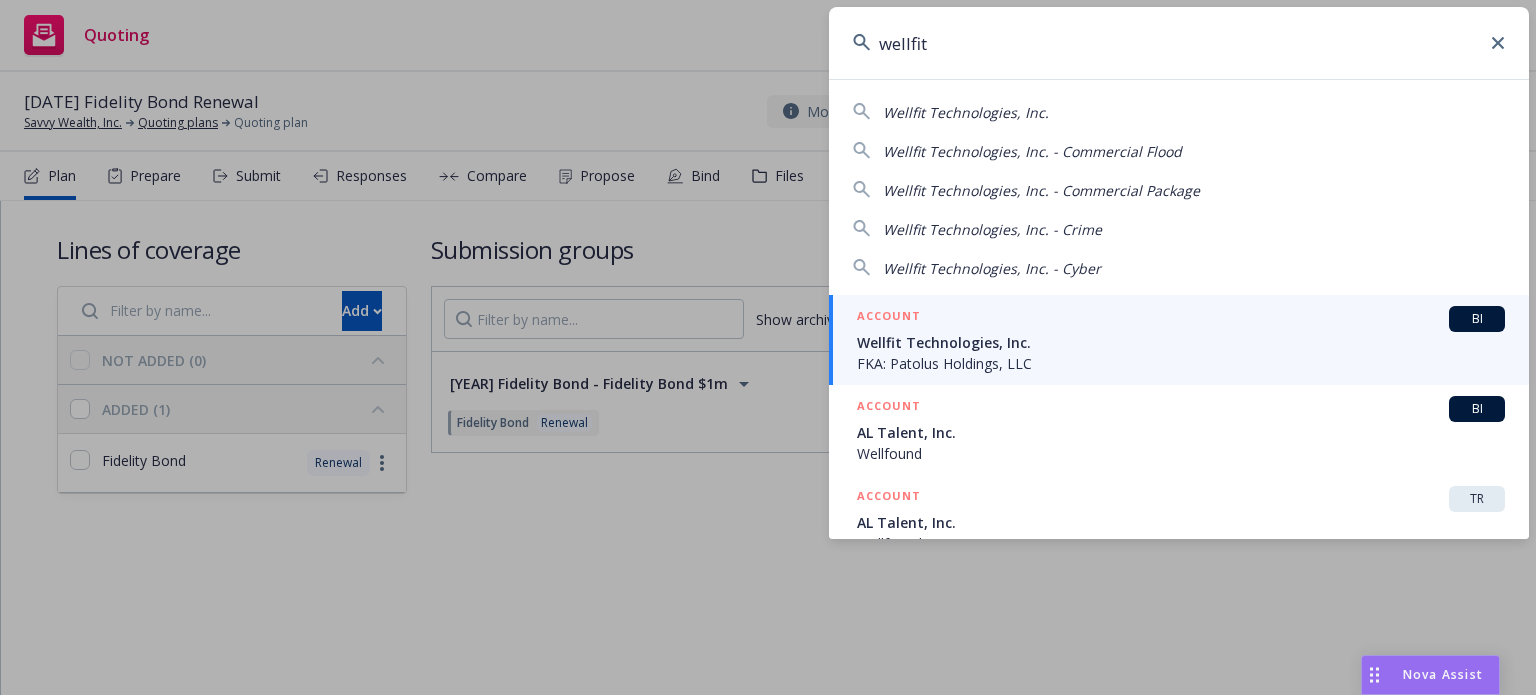type on "wellfit" 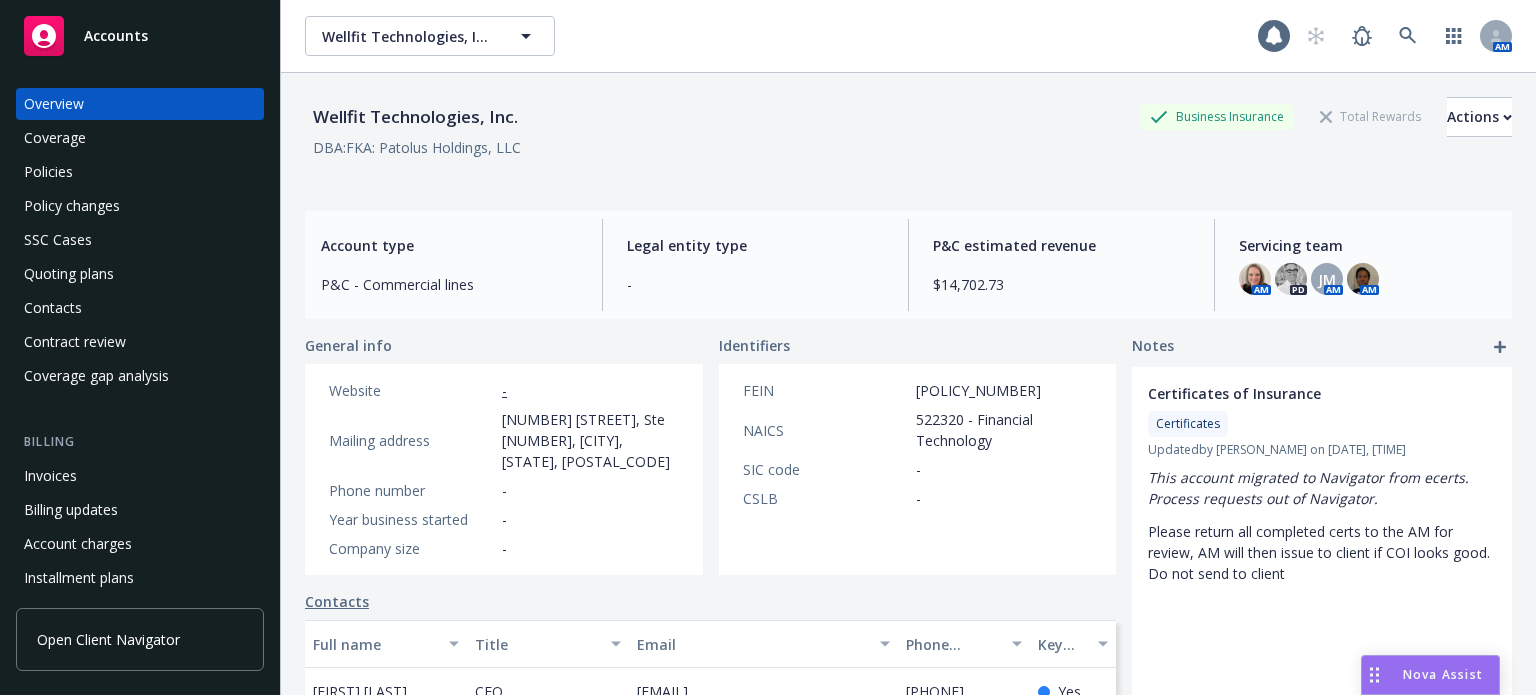scroll, scrollTop: 0, scrollLeft: 0, axis: both 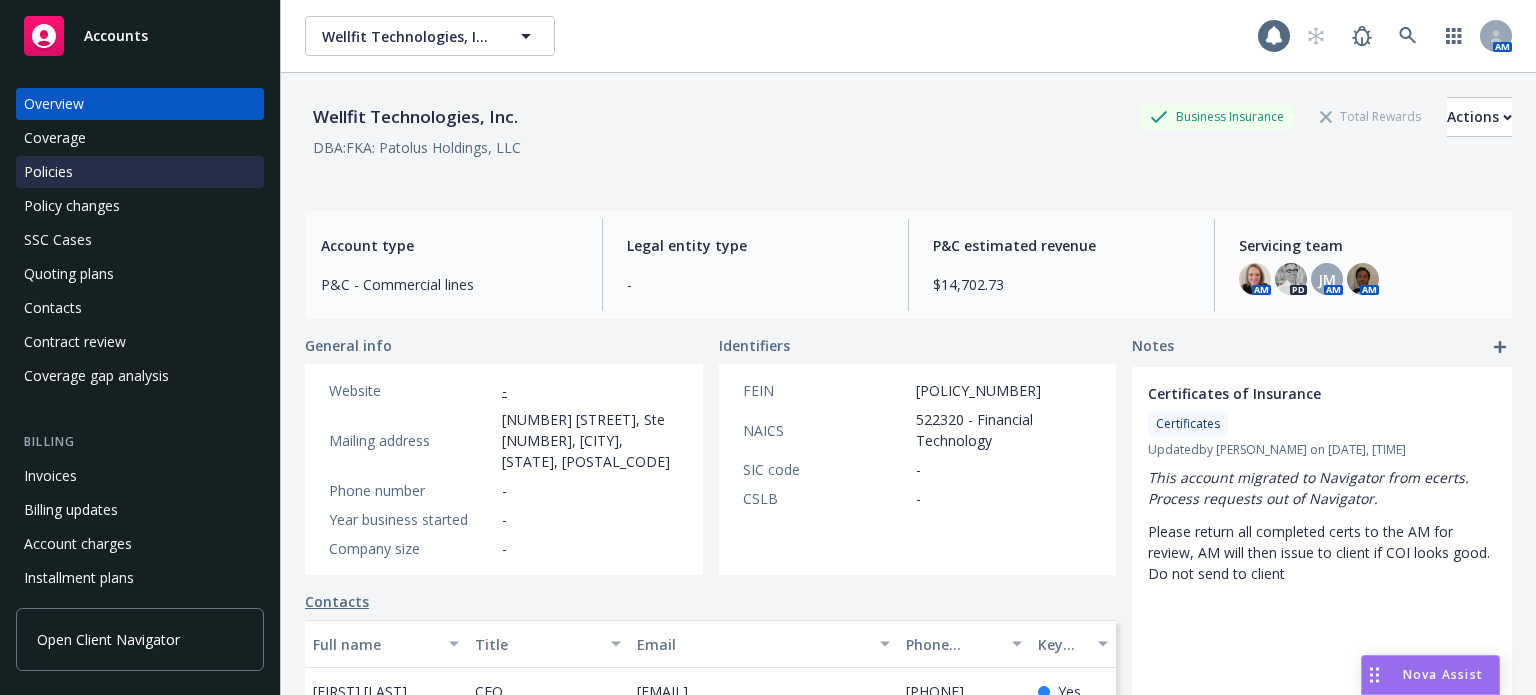 click on "Policies" at bounding box center (140, 172) 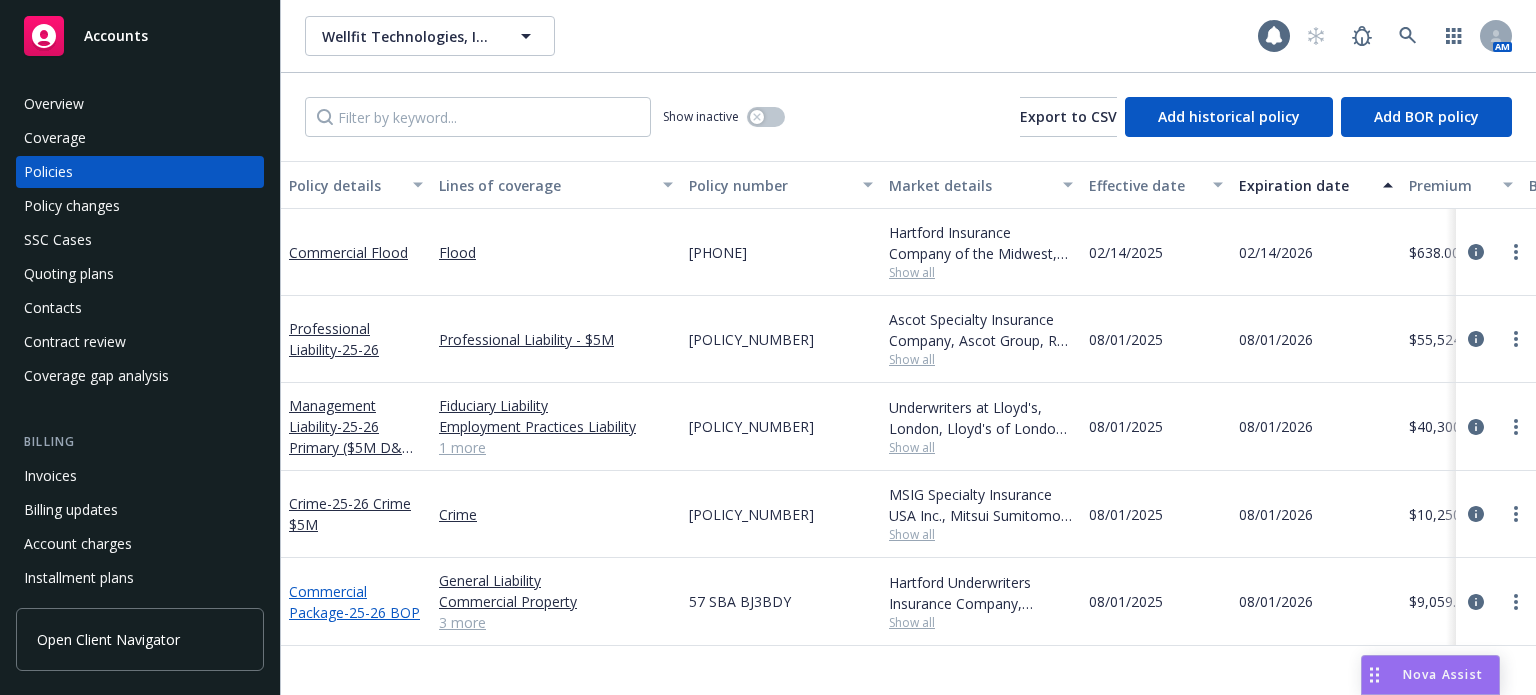 click on "-  25-26 BOP" at bounding box center (382, 612) 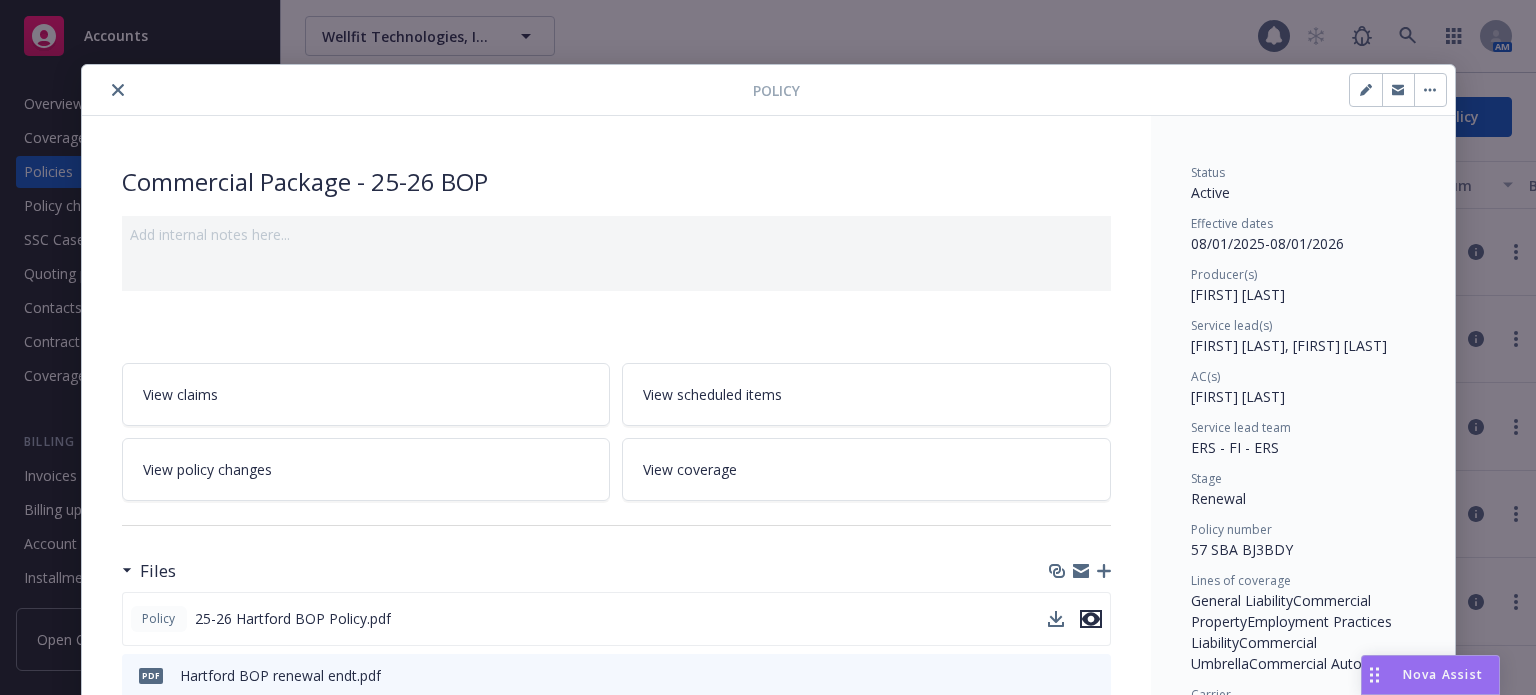 click 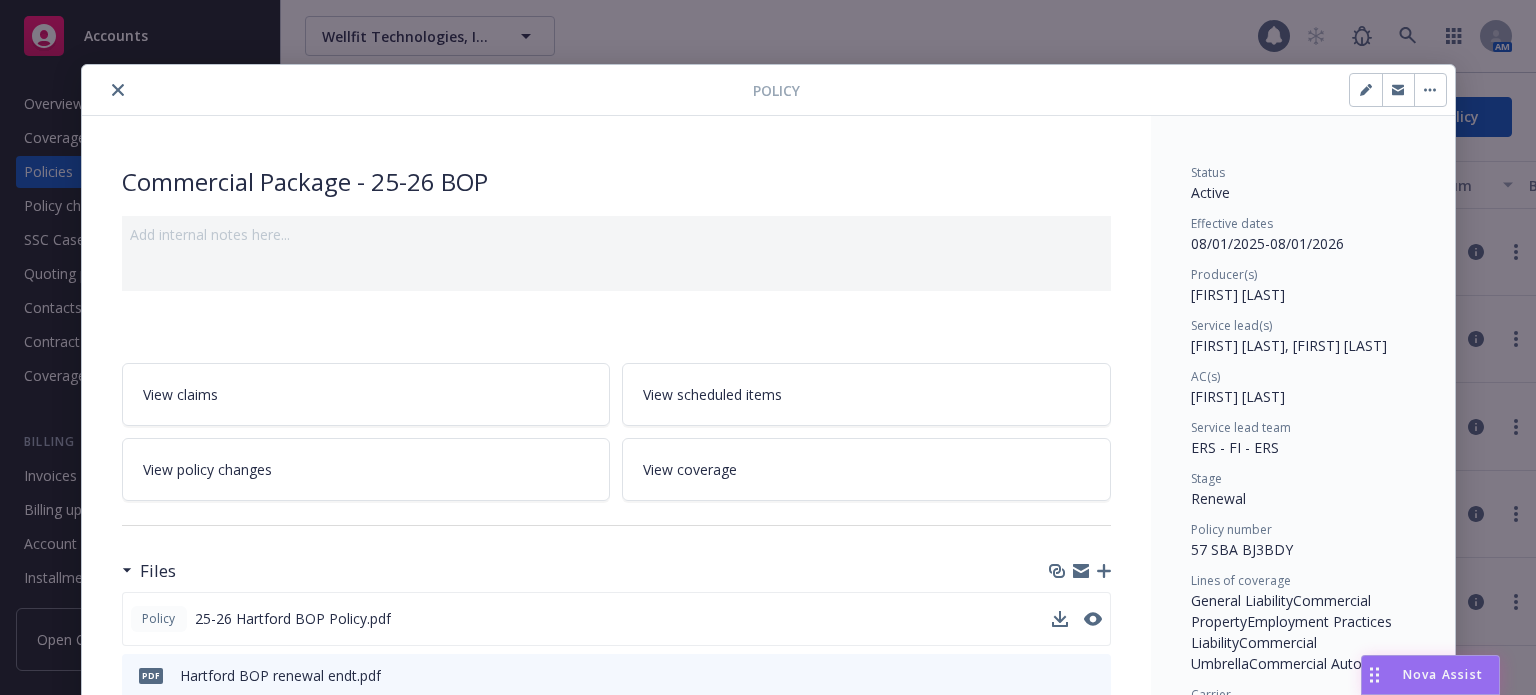 click on "Nova Assist" at bounding box center [1443, 675] 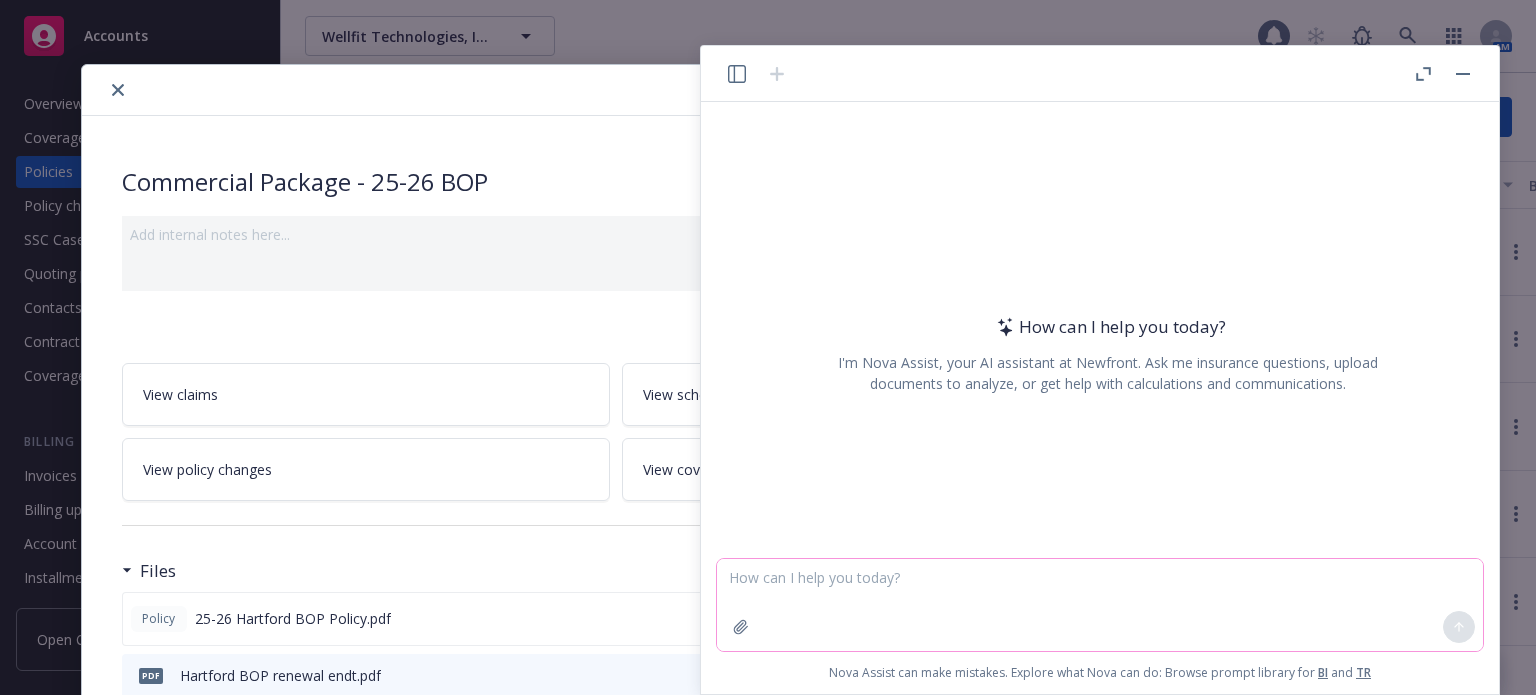 click at bounding box center [1100, 605] 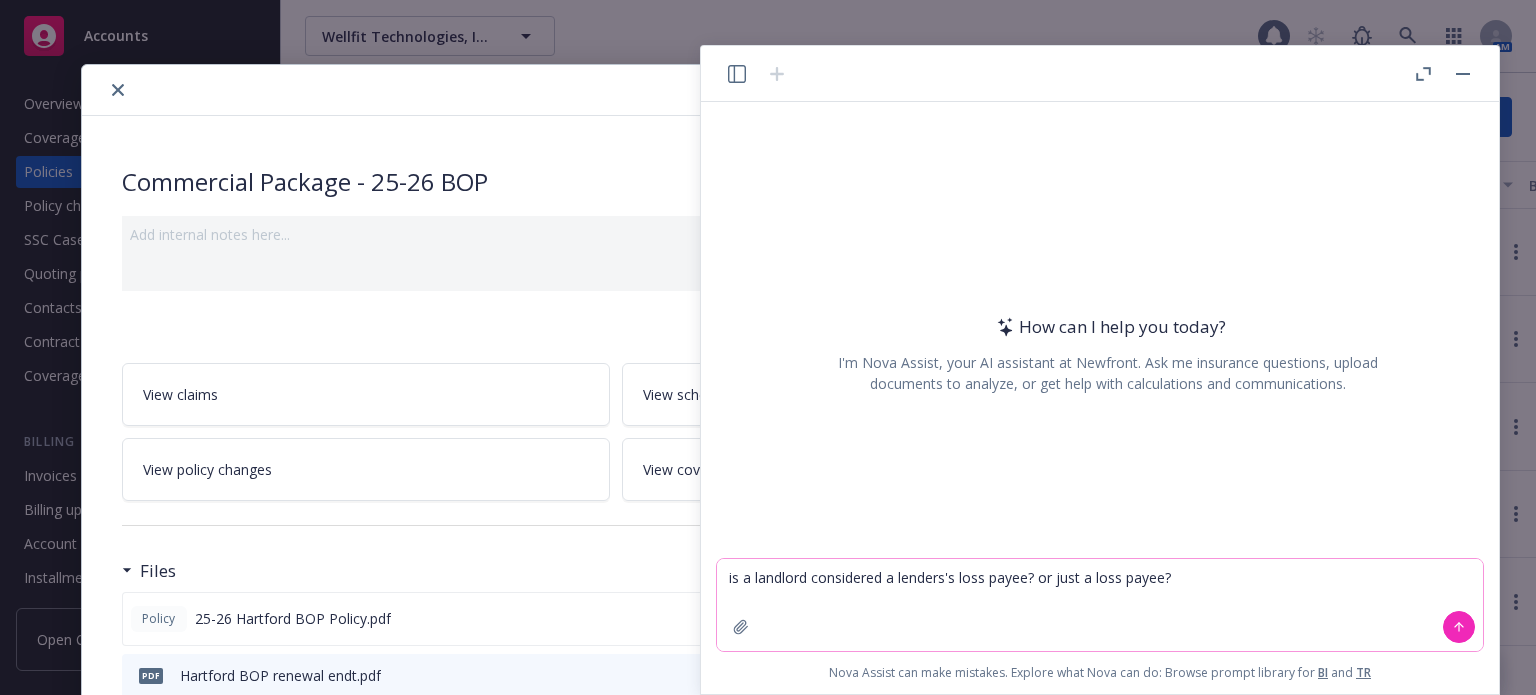 click on "is a landlord considered a lenders's loss payee? or just a loss payee?" at bounding box center [1100, 605] 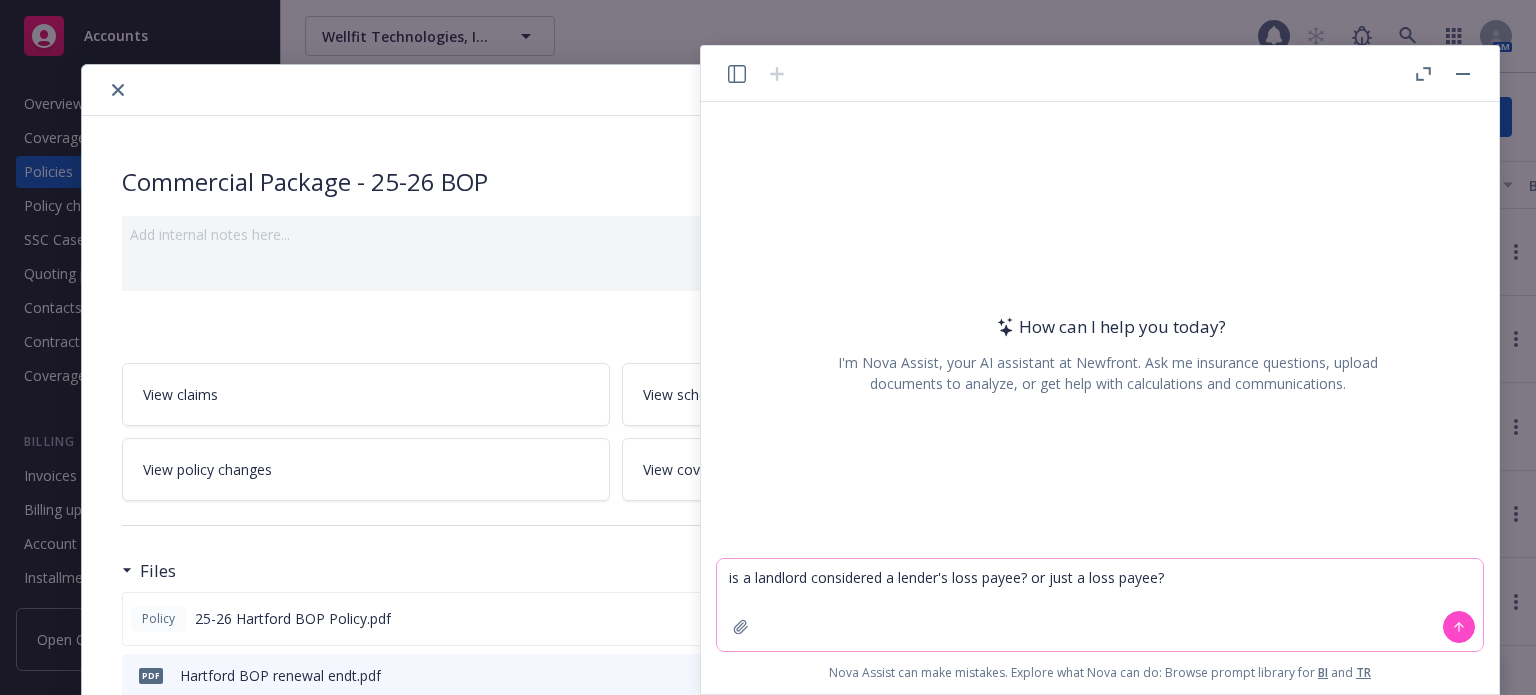 type on "is a landlord considered a lender's loss payee? or just a loss payee?" 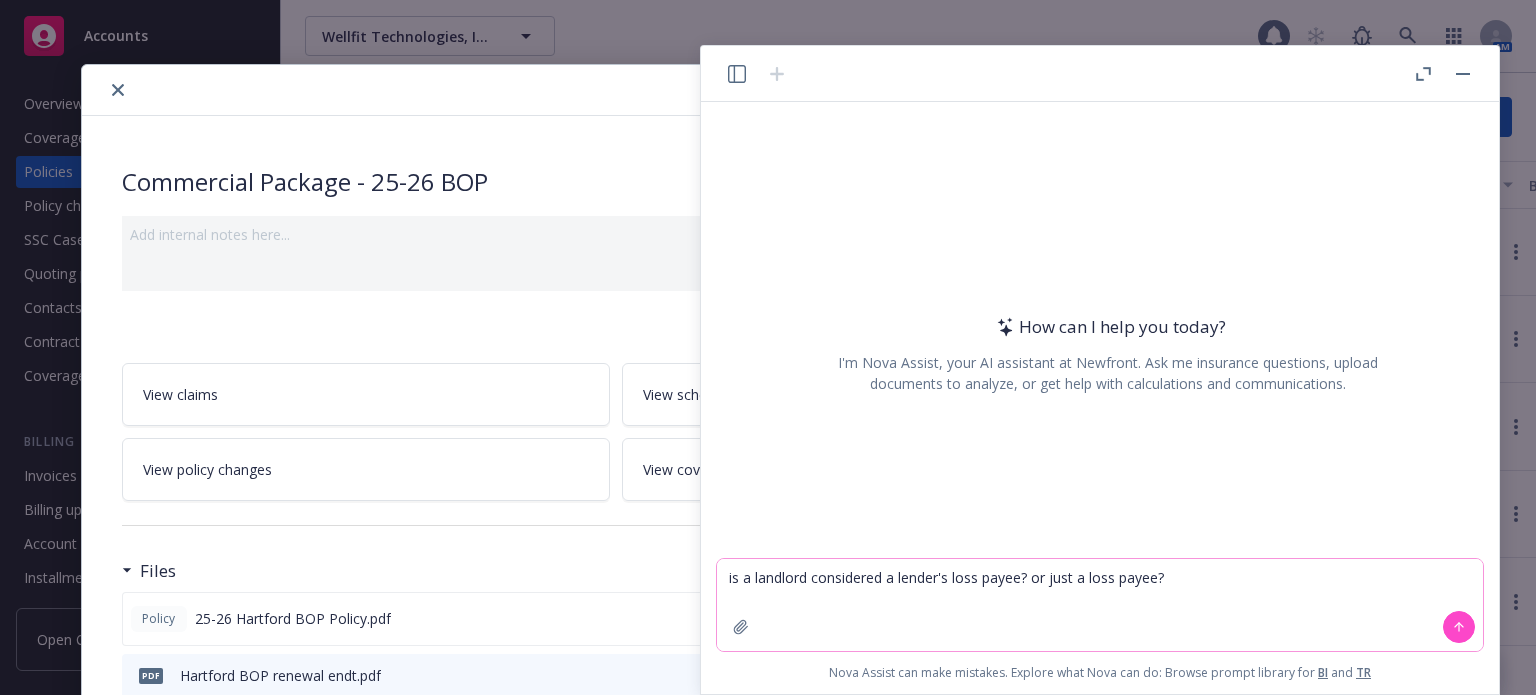 click at bounding box center (1459, 627) 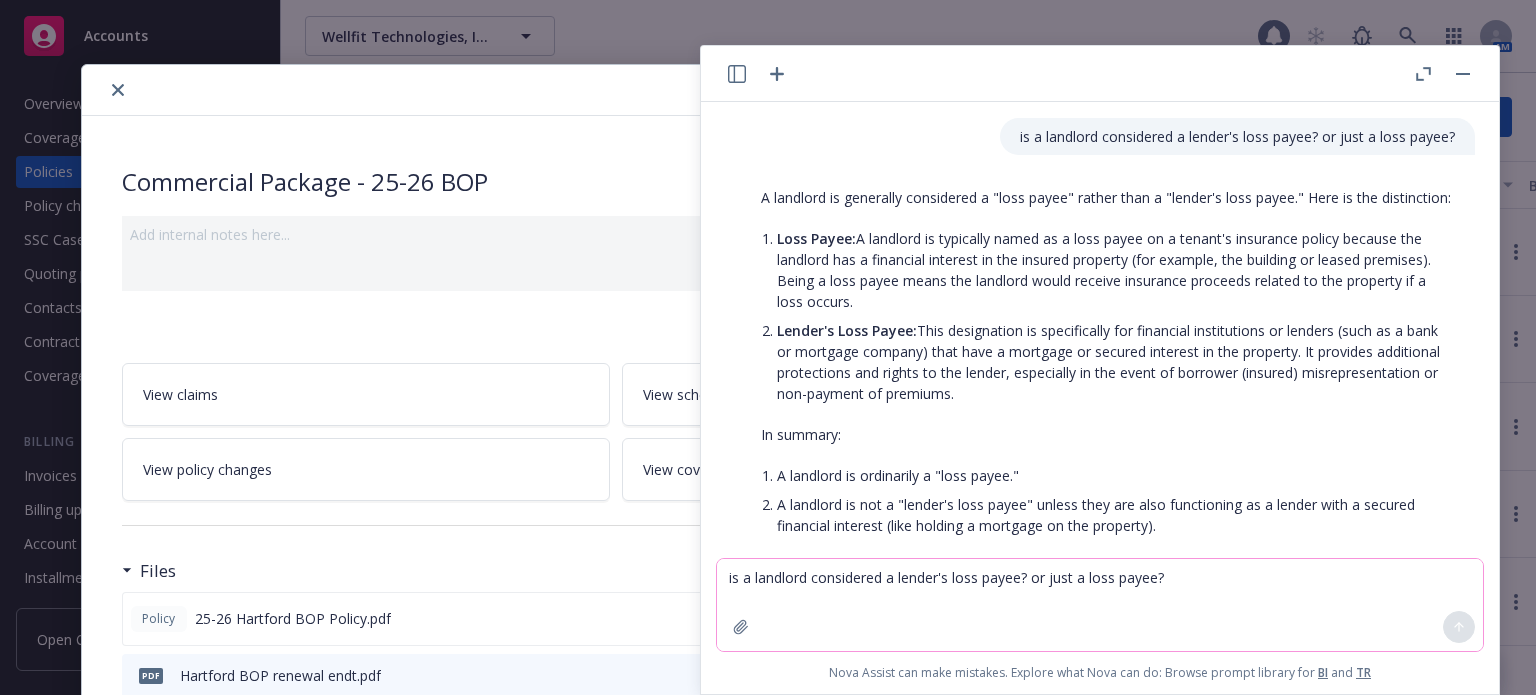 scroll, scrollTop: 116, scrollLeft: 0, axis: vertical 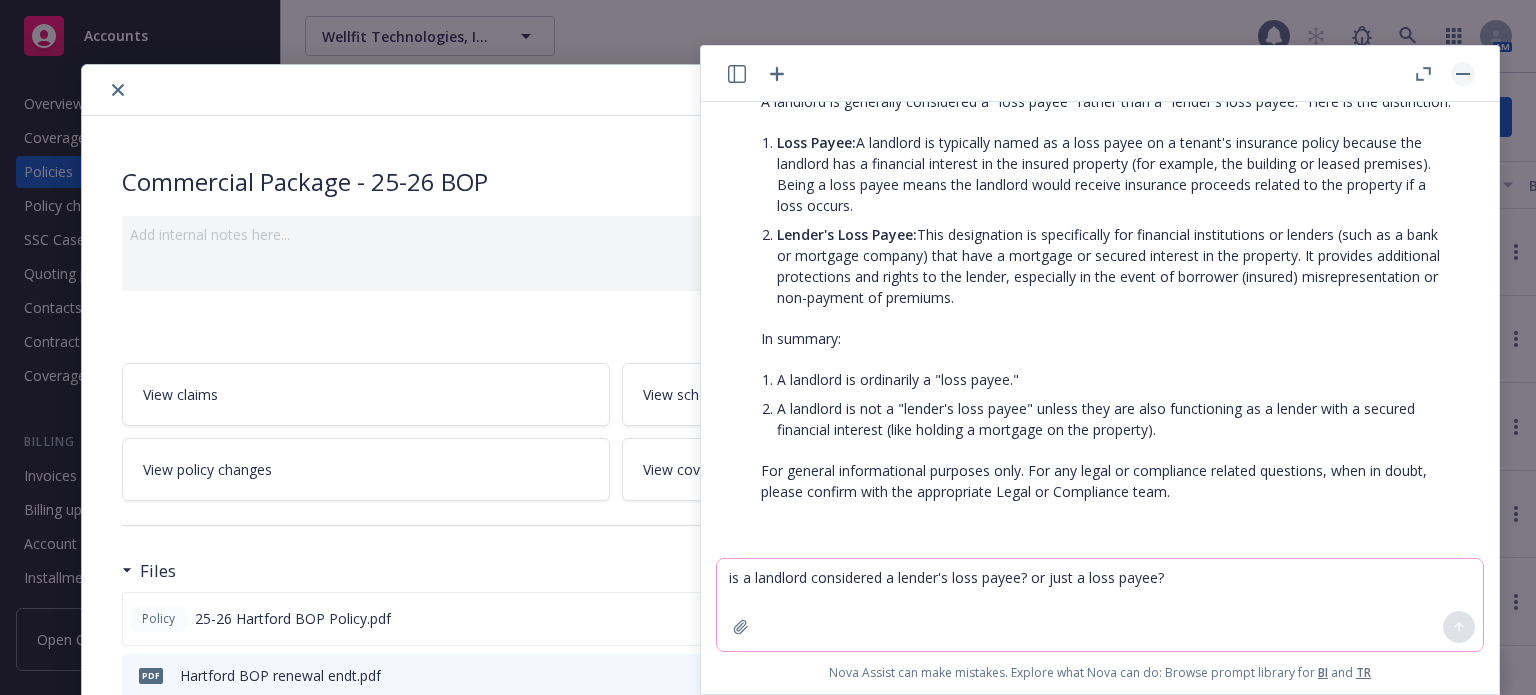 click at bounding box center [1463, 74] 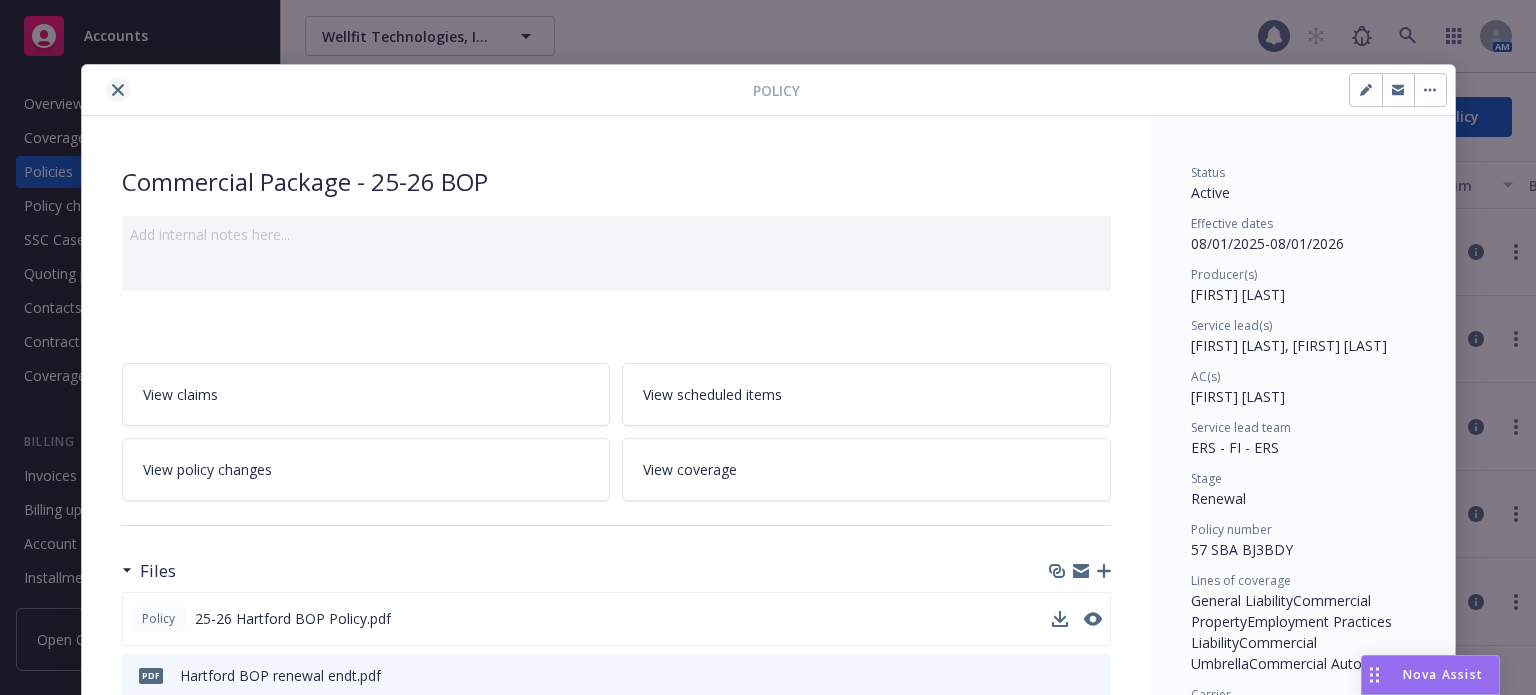 click 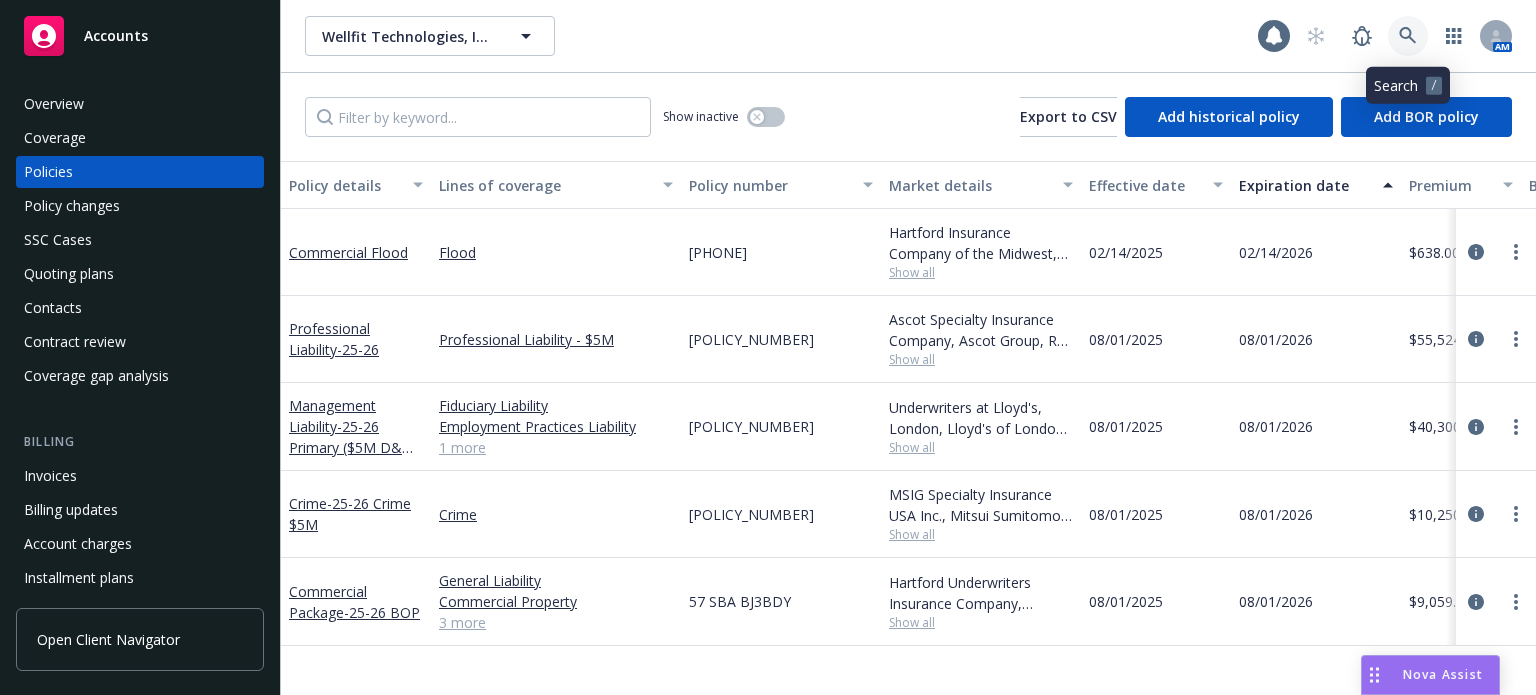 click at bounding box center [1408, 36] 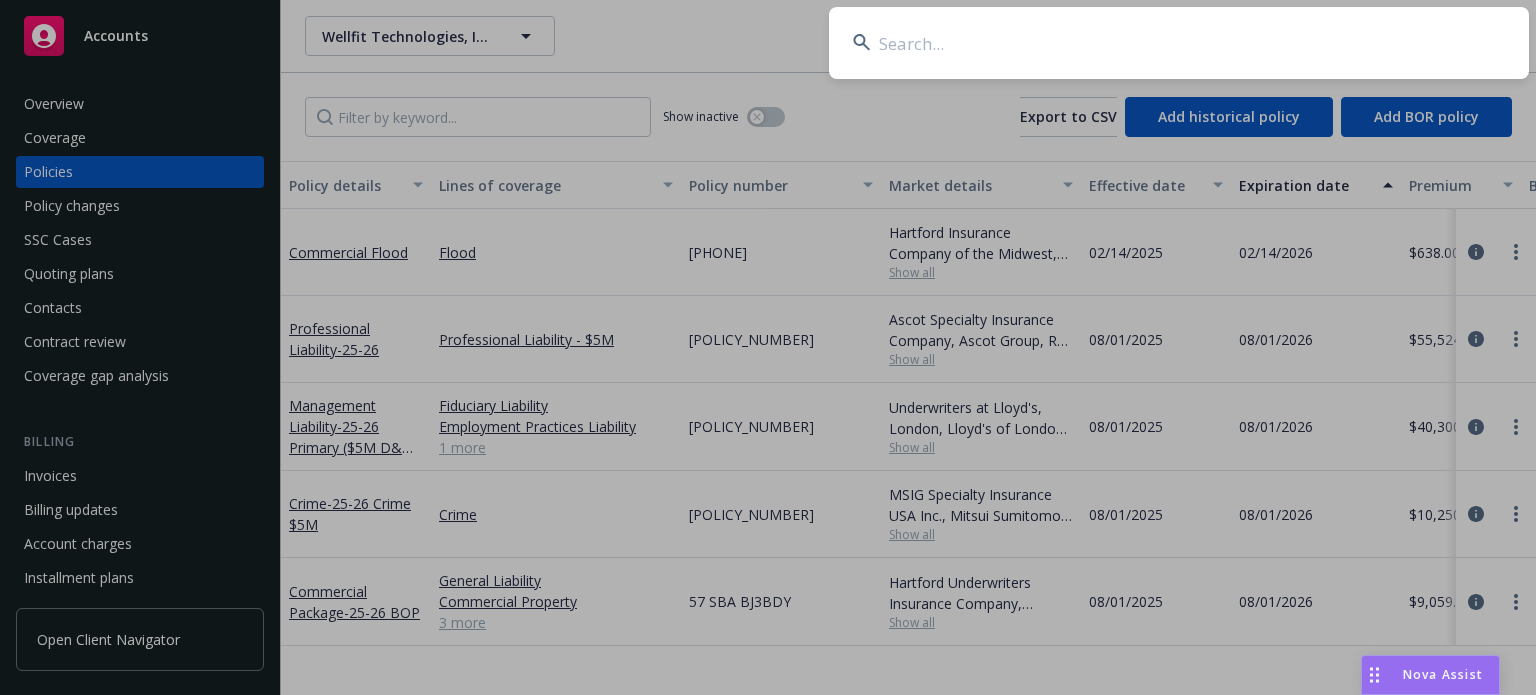 click at bounding box center [1179, 43] 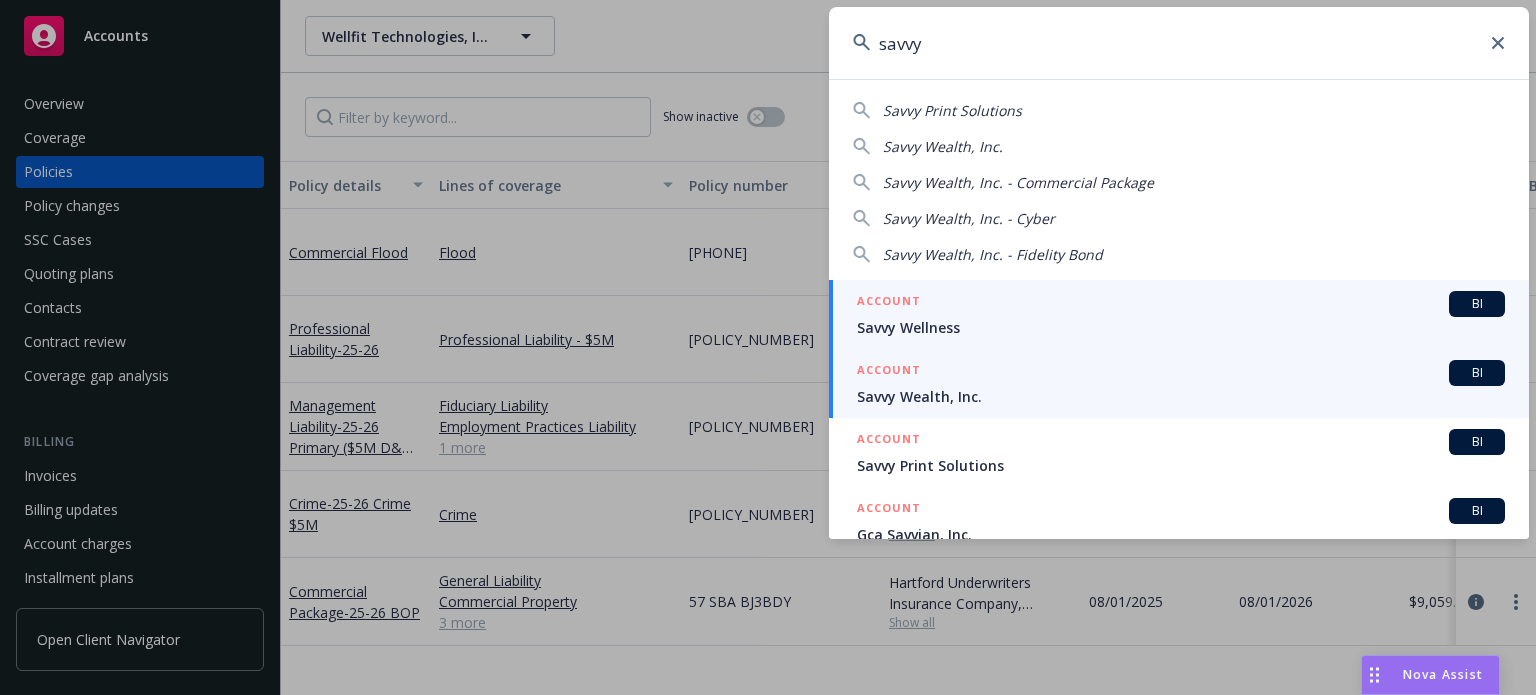 type on "savvy" 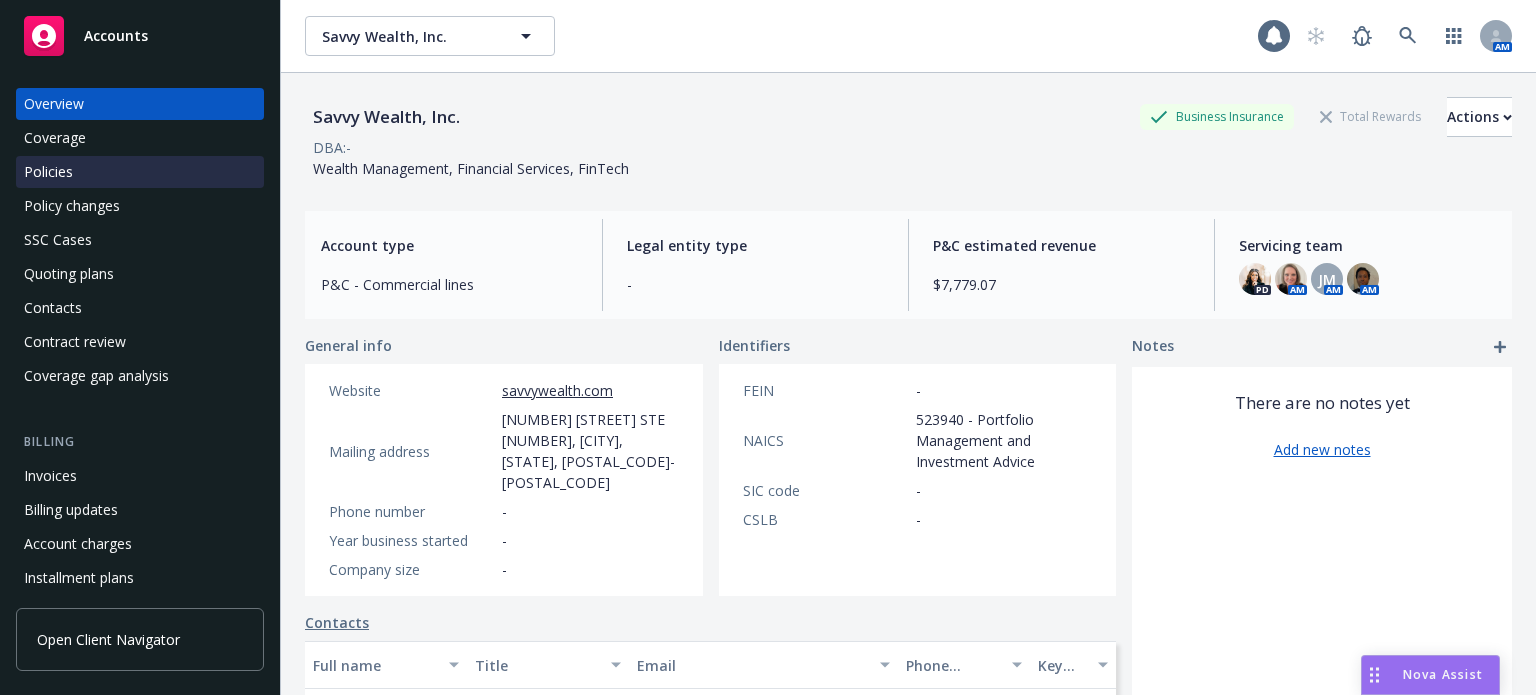 click on "Policies" at bounding box center (140, 172) 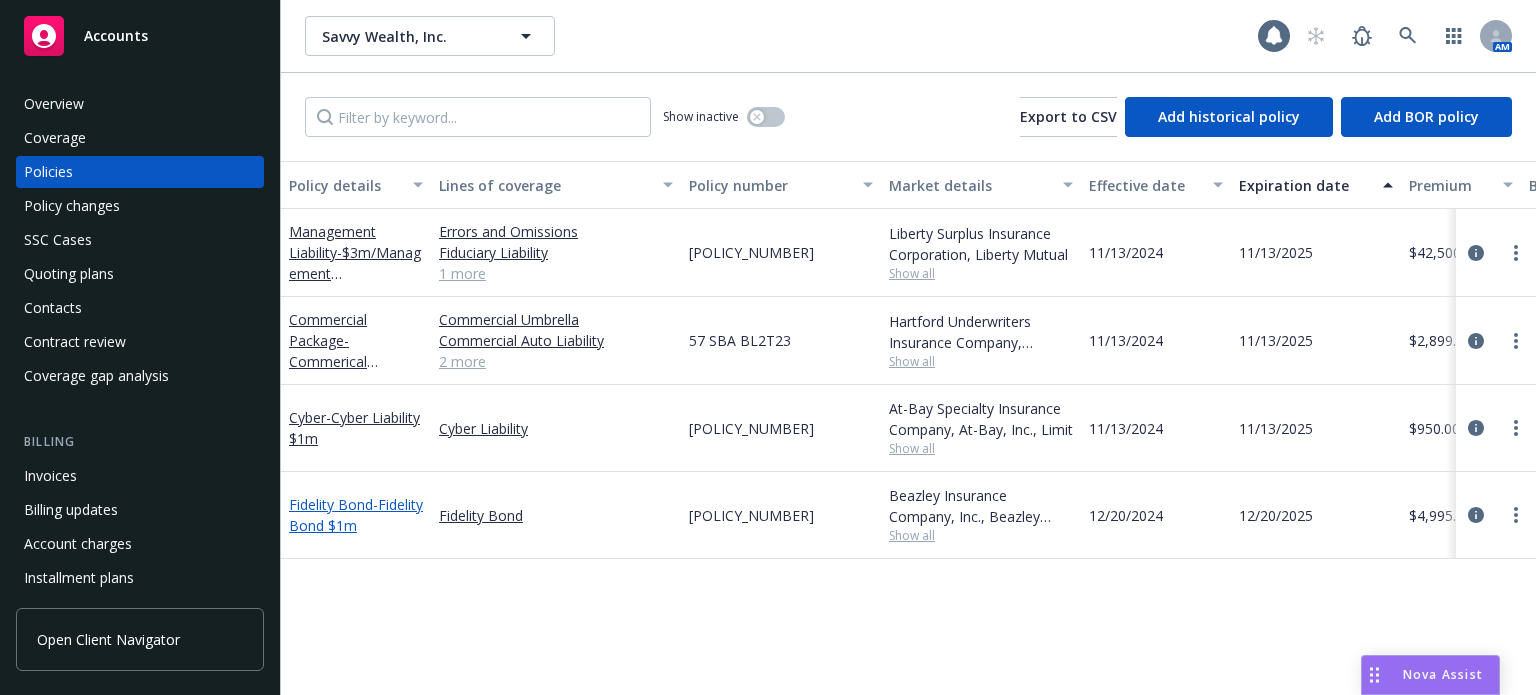 click on "Fidelity Bond  -  Fidelity Bond $1m" at bounding box center [356, 515] 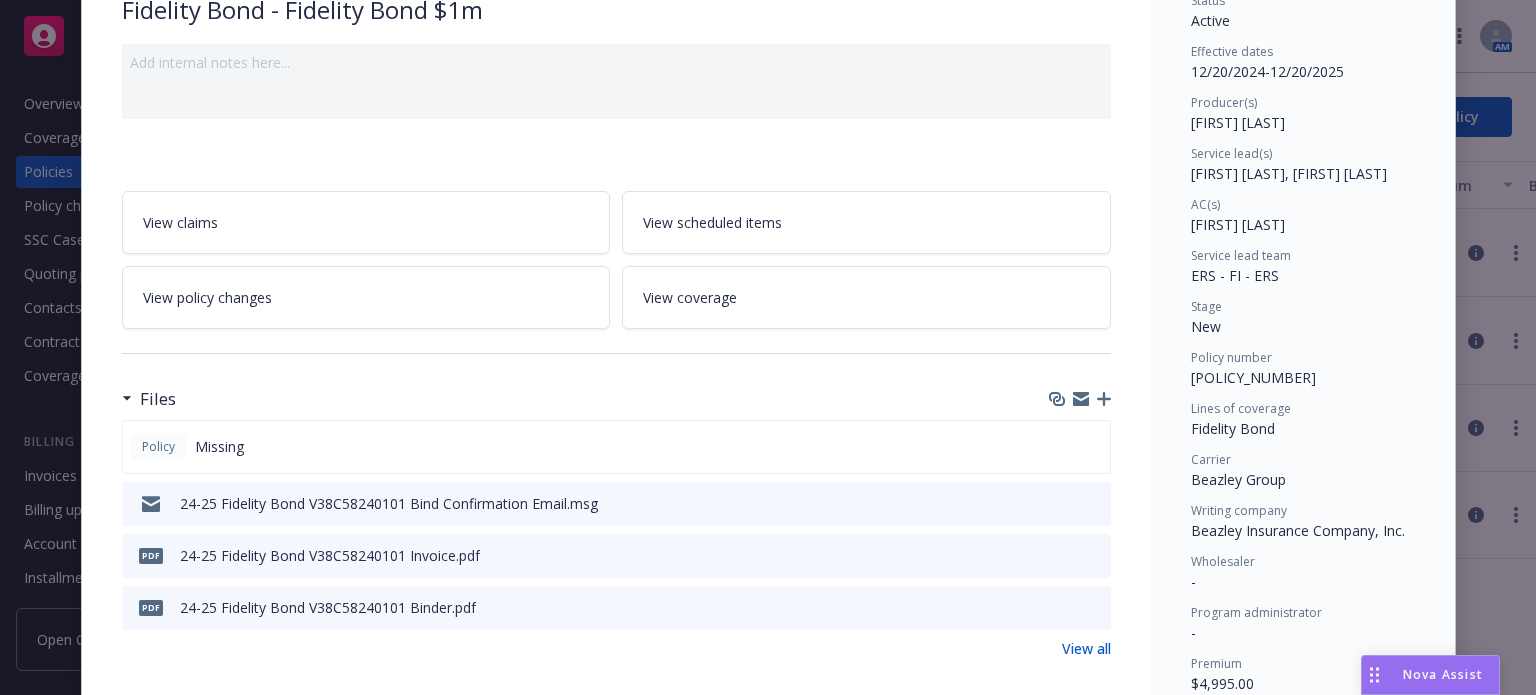 scroll, scrollTop: 200, scrollLeft: 0, axis: vertical 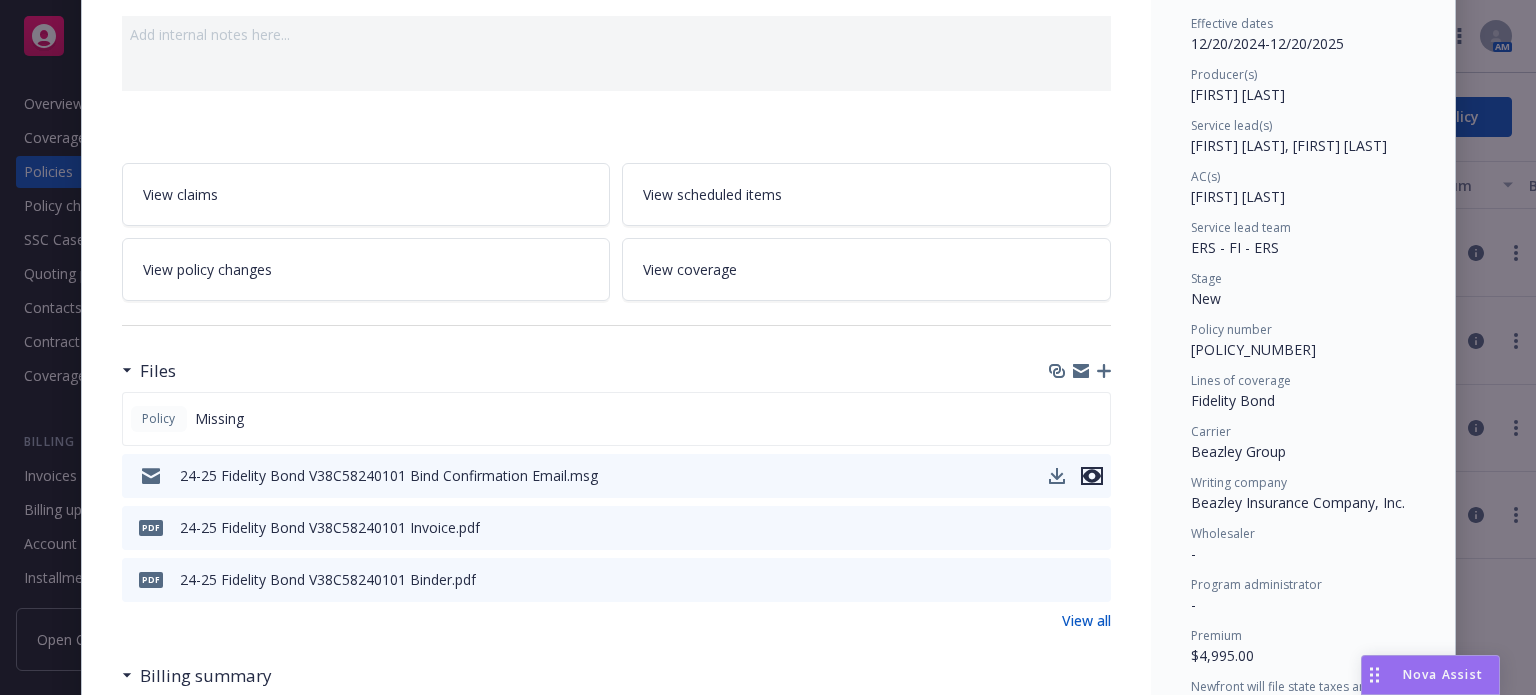 click 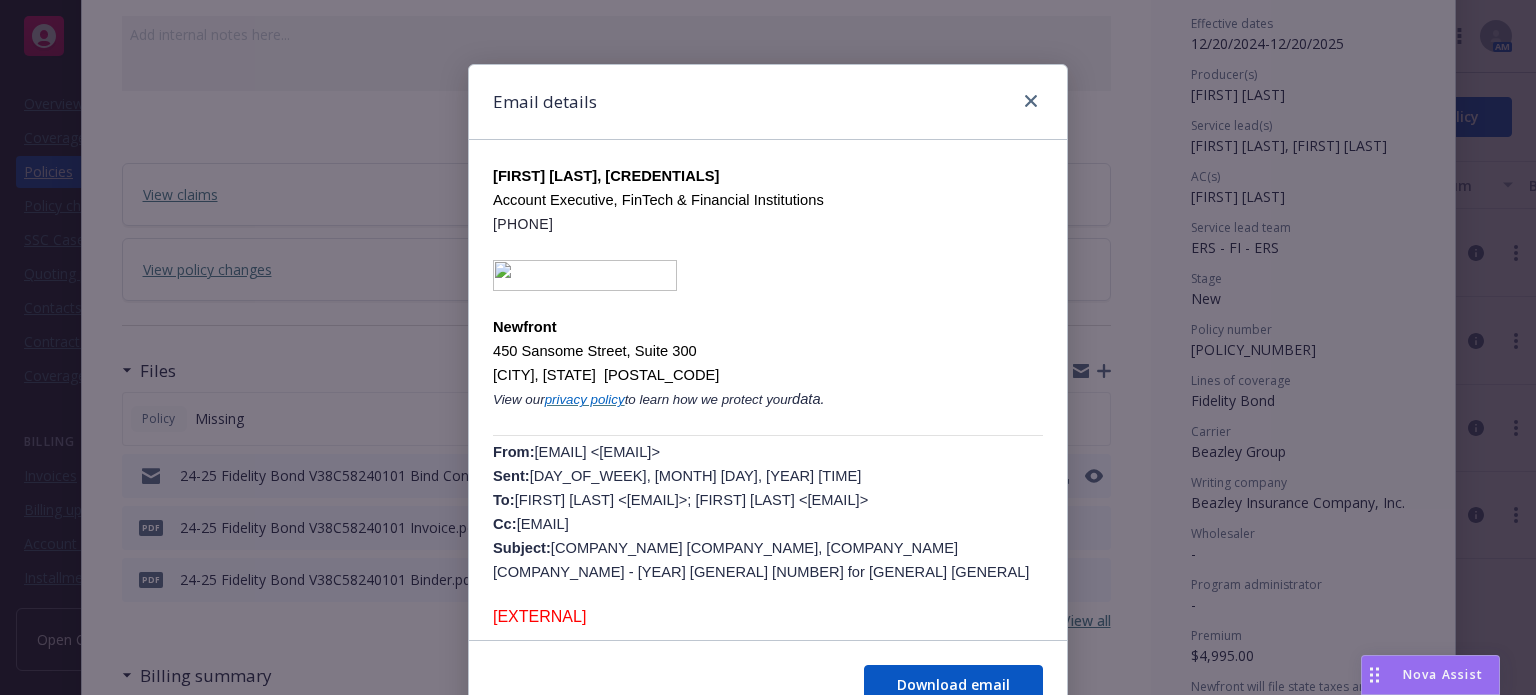 scroll, scrollTop: 97, scrollLeft: 0, axis: vertical 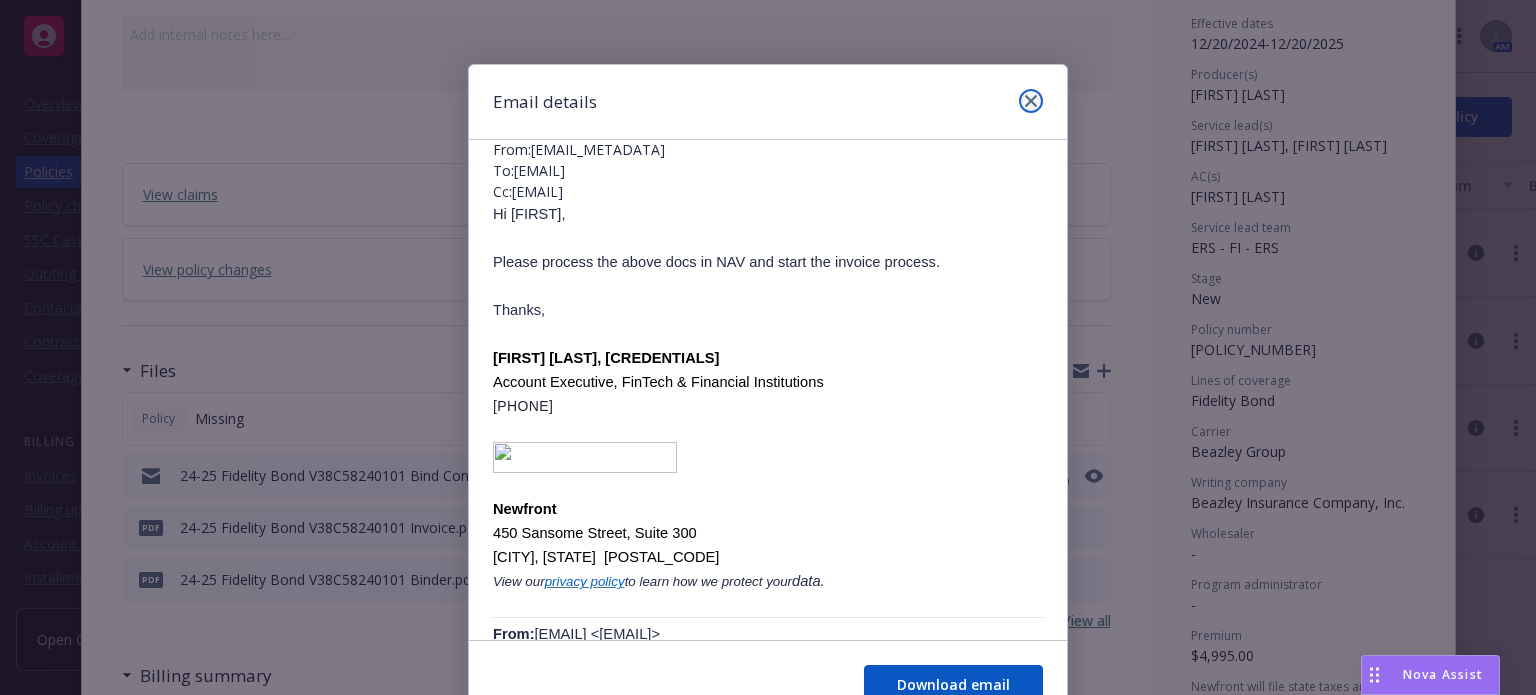 click at bounding box center (1031, 101) 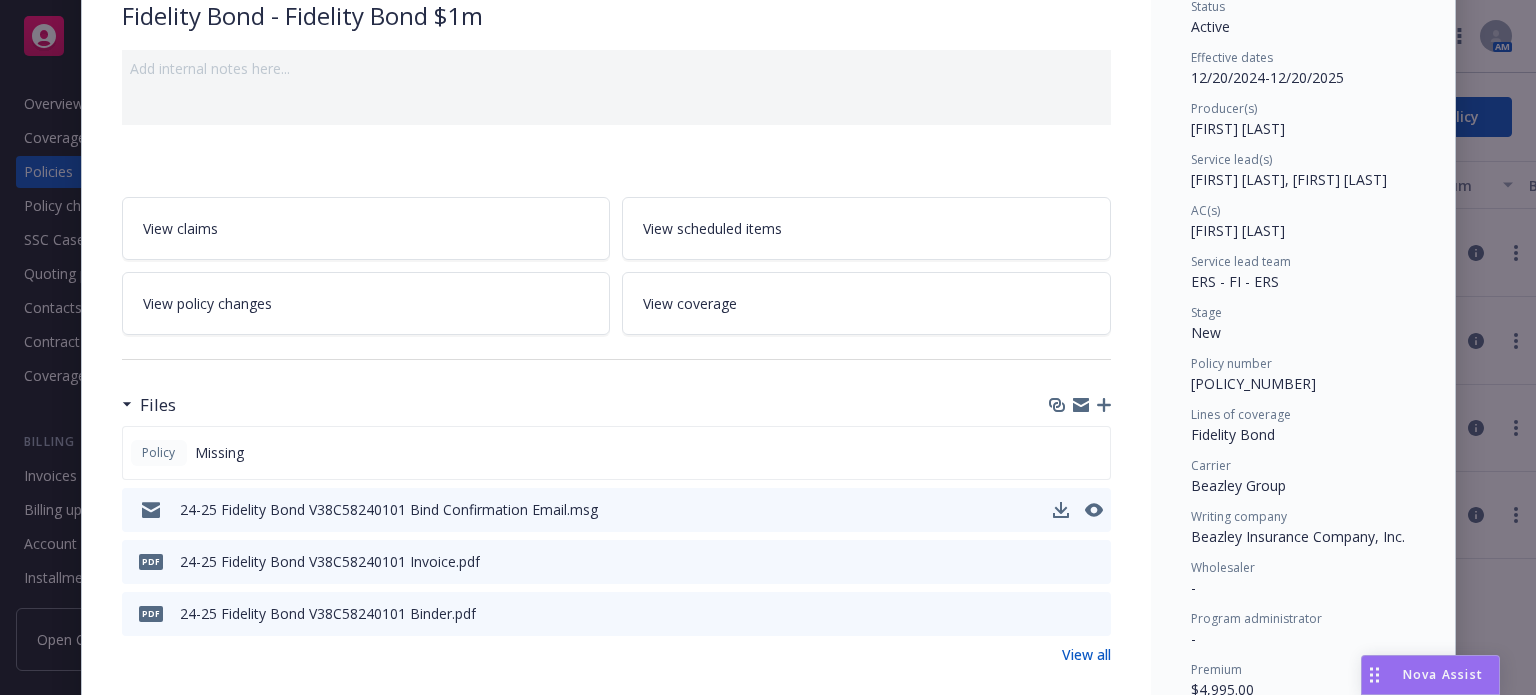 scroll, scrollTop: 200, scrollLeft: 0, axis: vertical 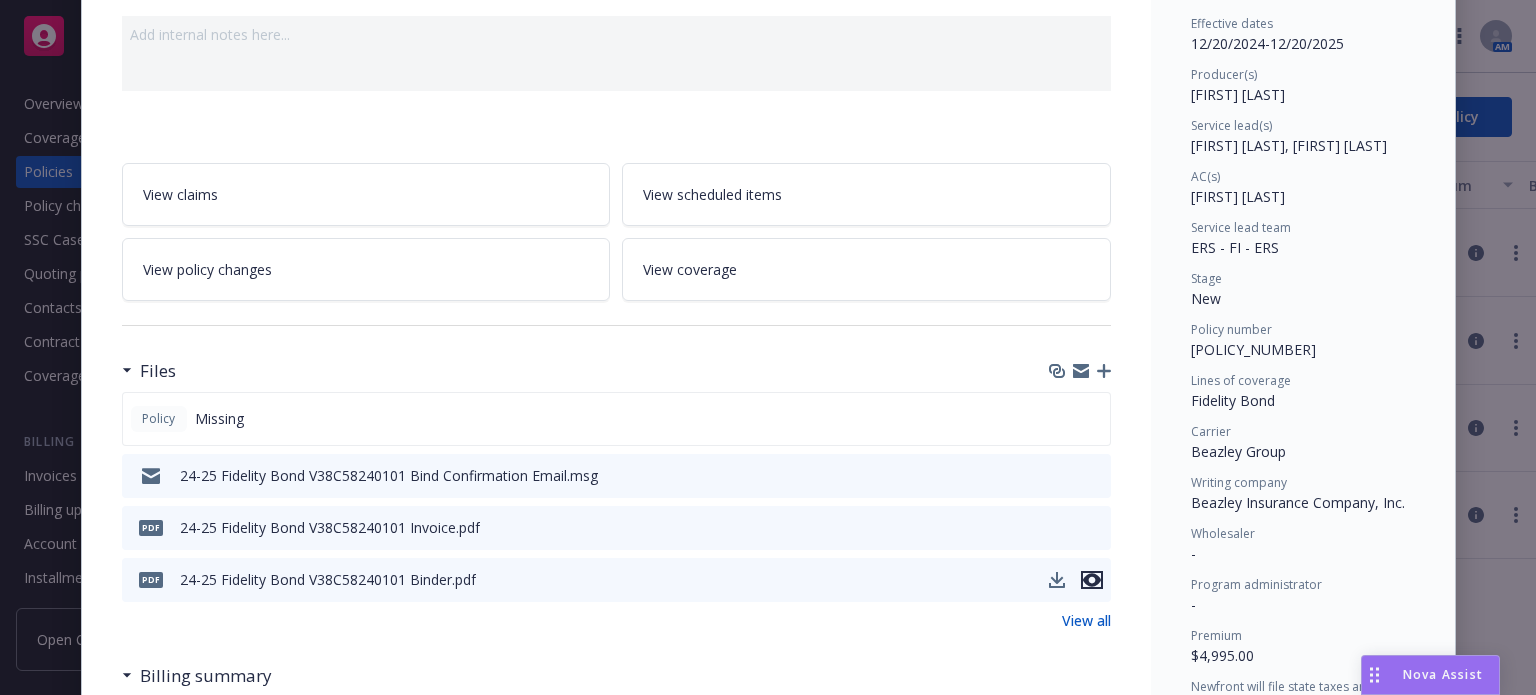 click 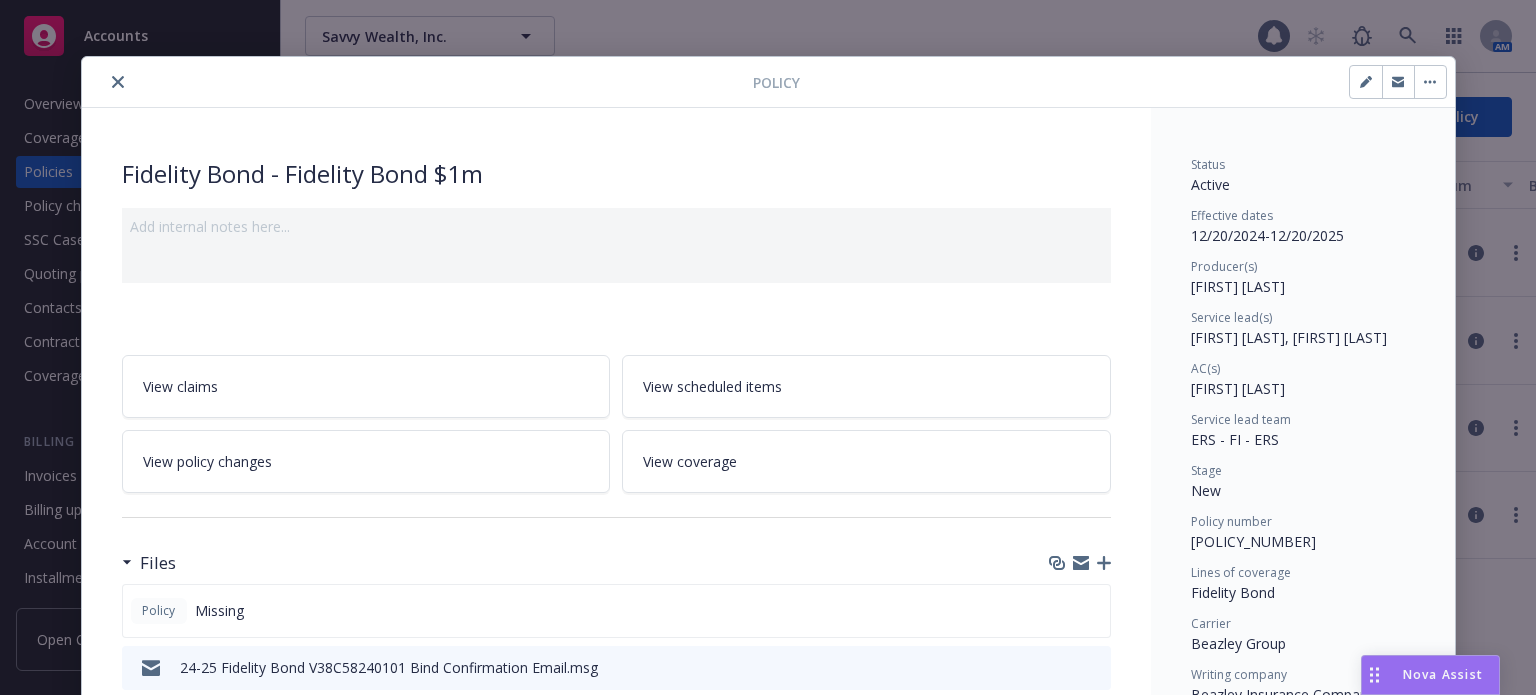 scroll, scrollTop: 0, scrollLeft: 0, axis: both 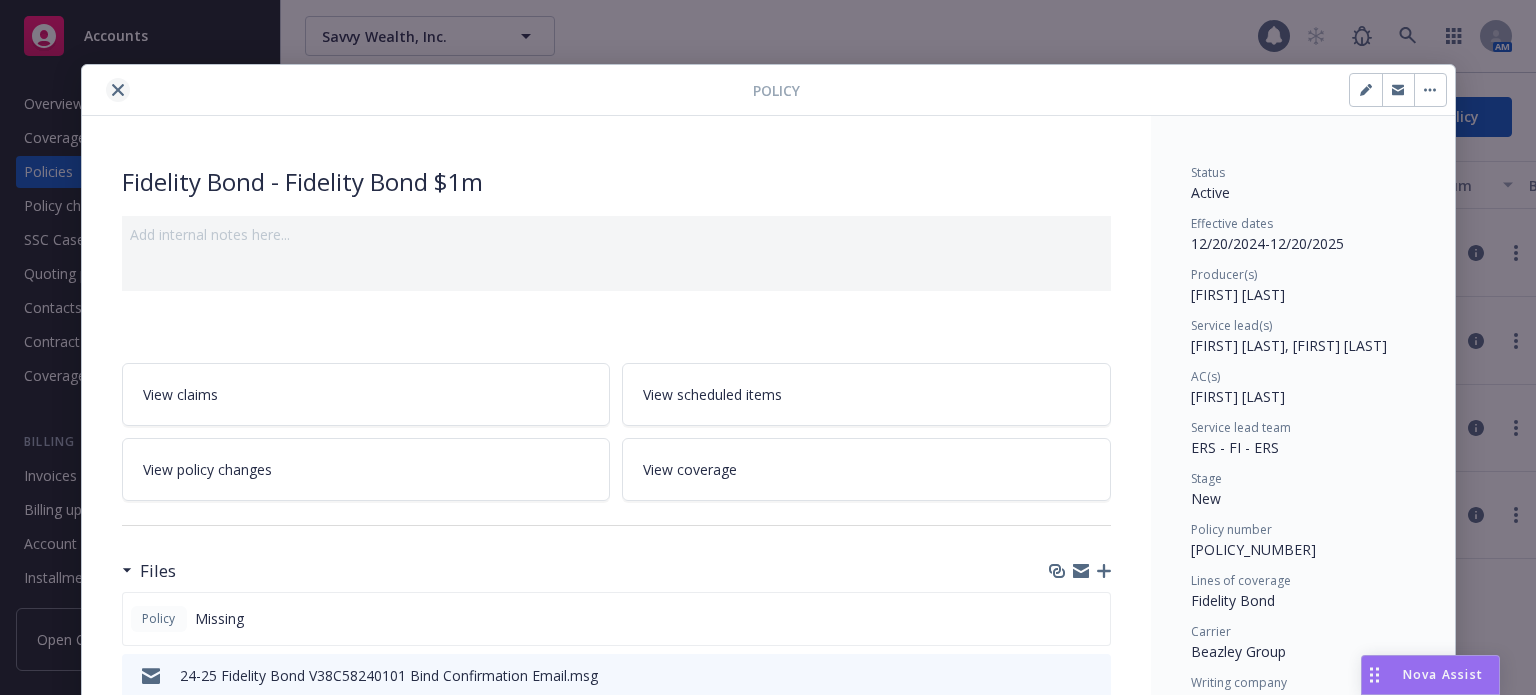 click 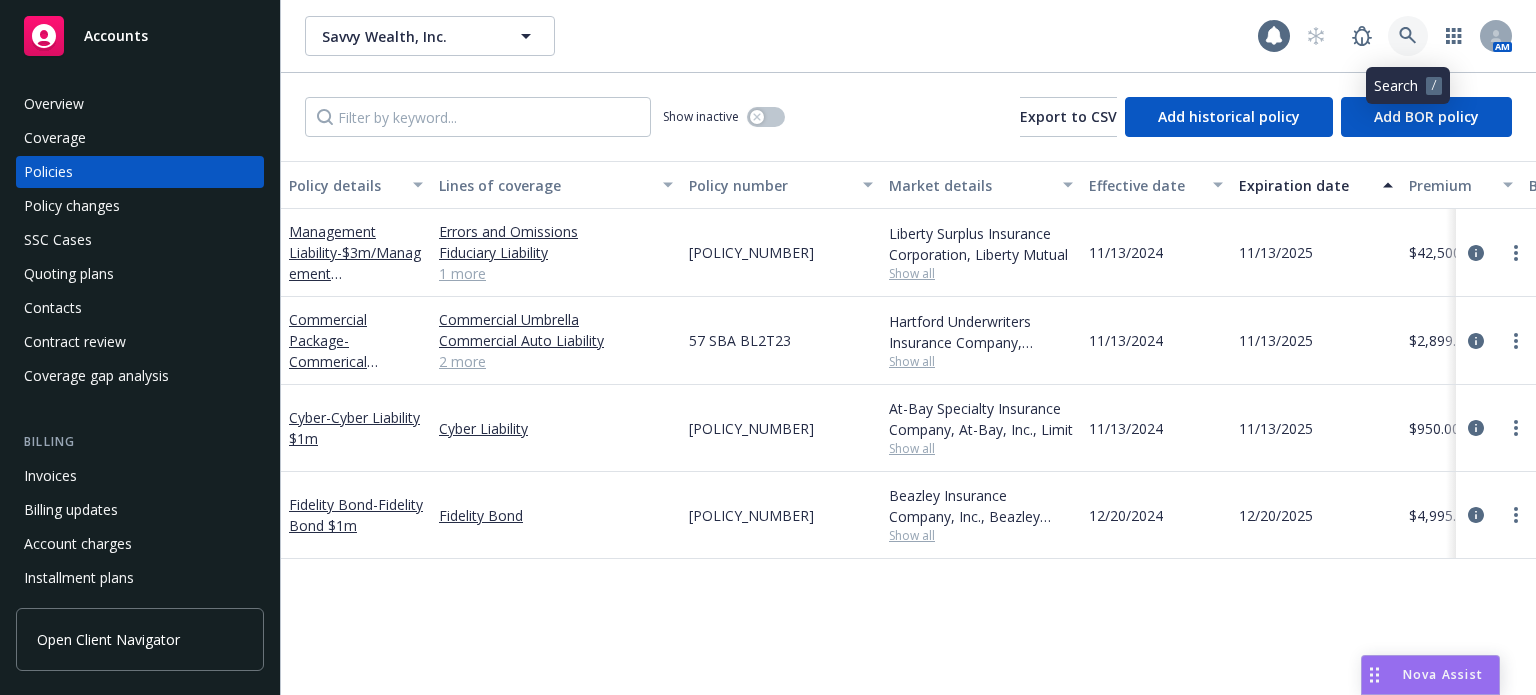 click 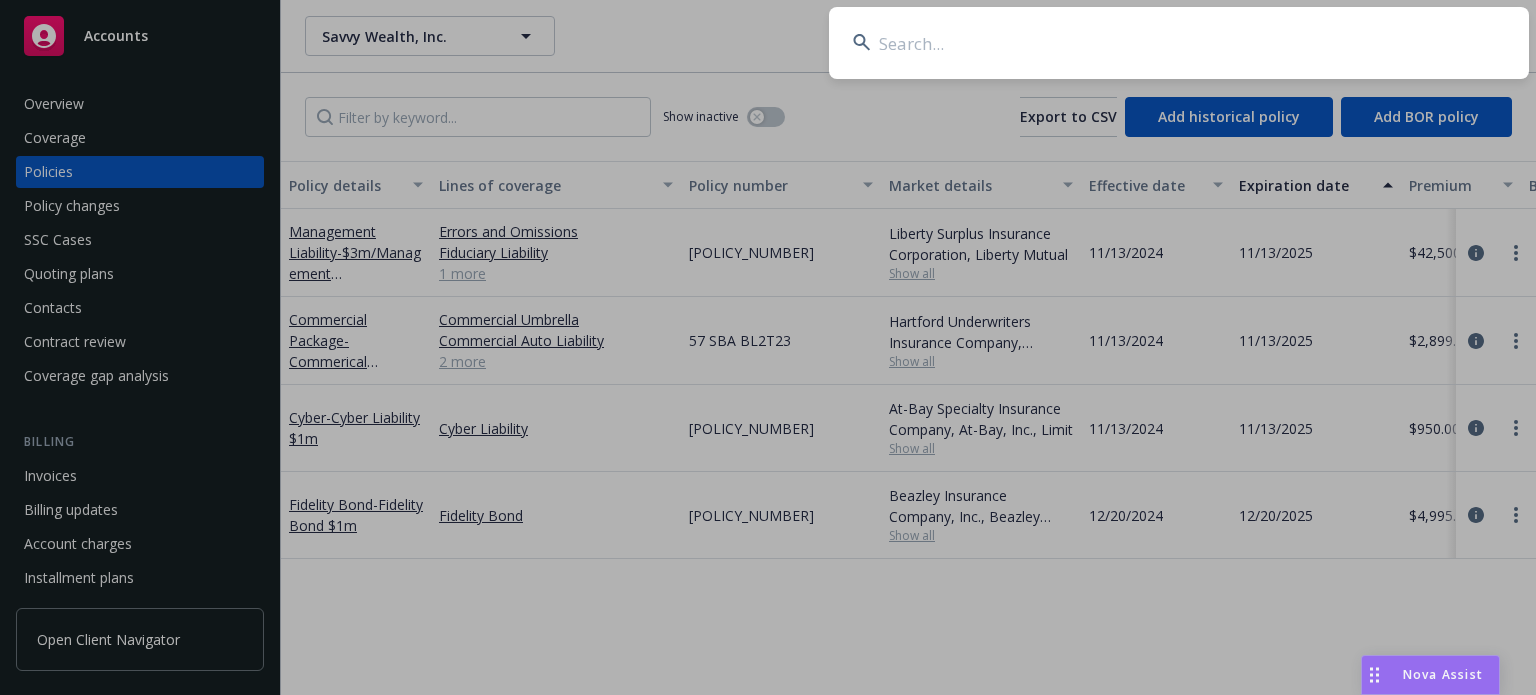 click at bounding box center [1179, 43] 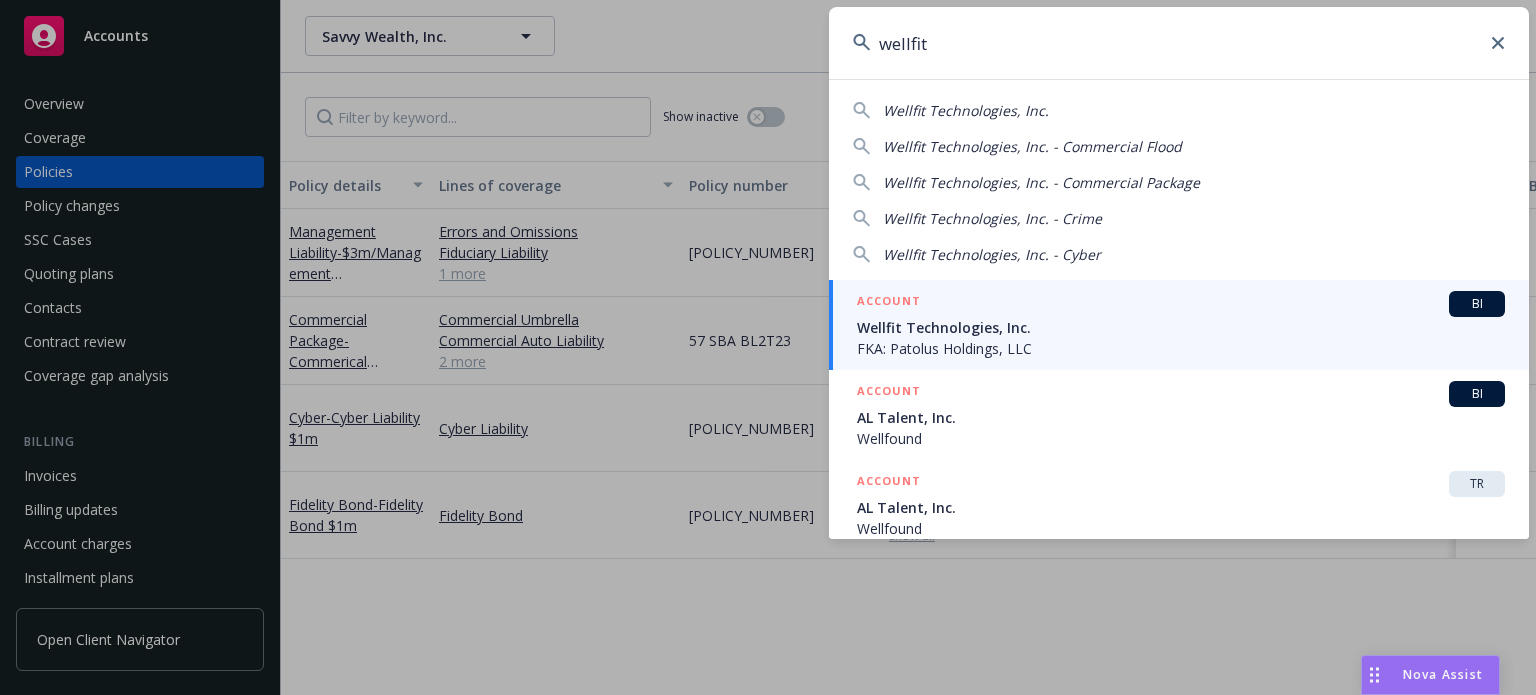 type on "wellfit" 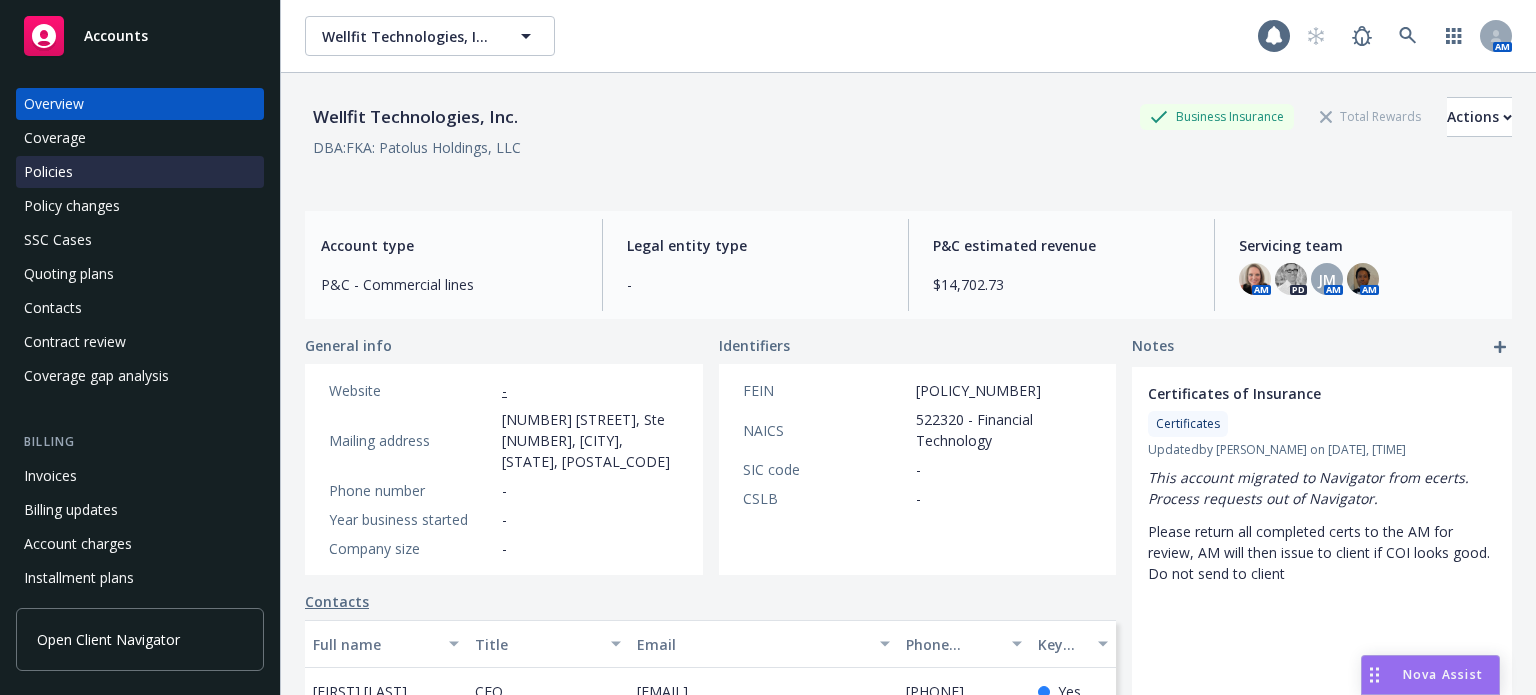 click on "Policies" at bounding box center [140, 172] 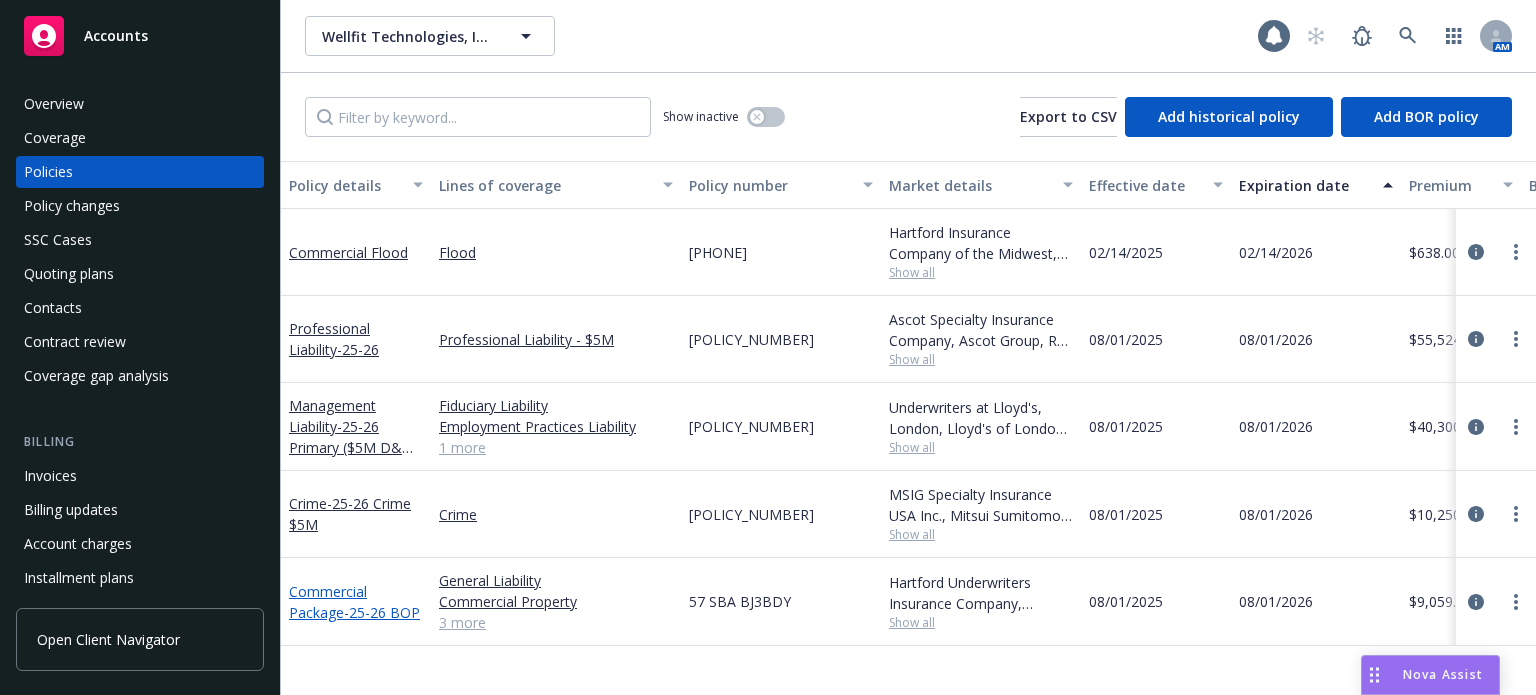 click on "-  25-26 BOP" at bounding box center (382, 612) 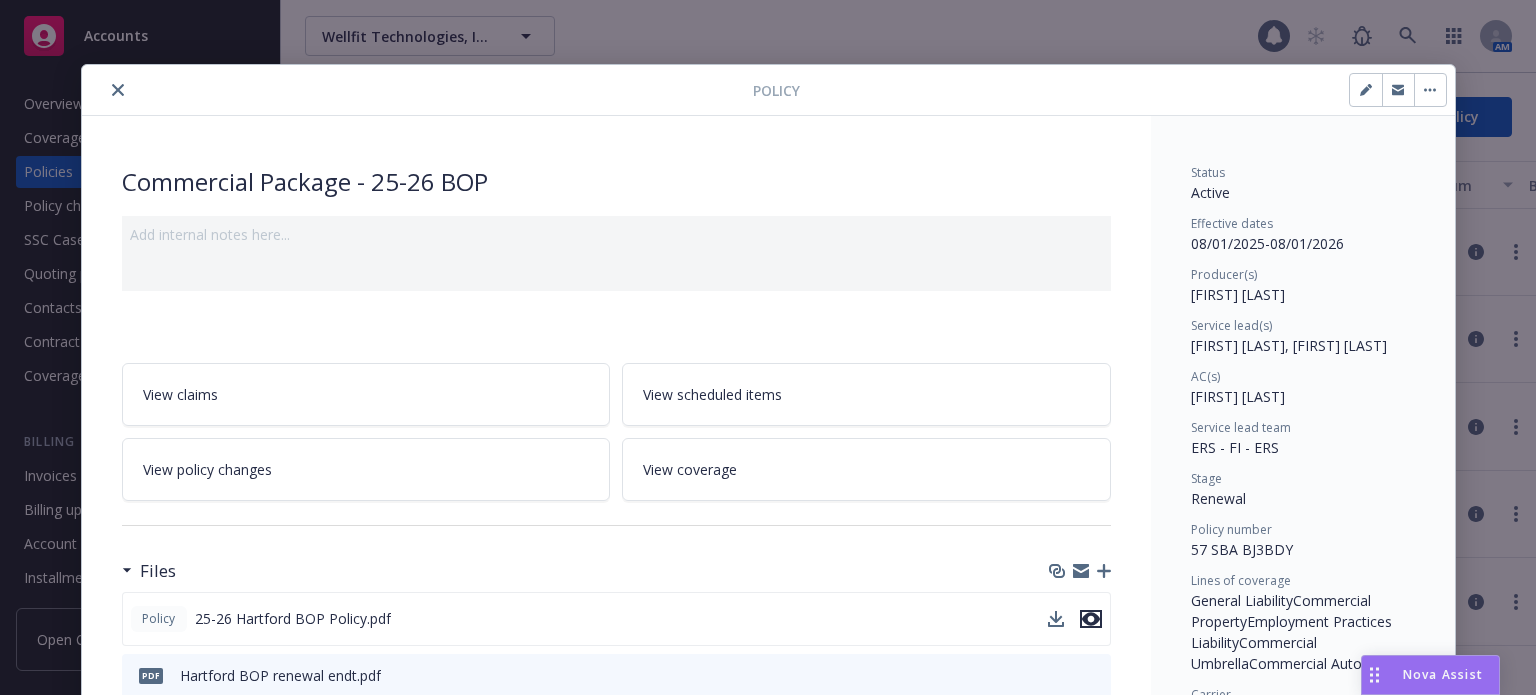 click 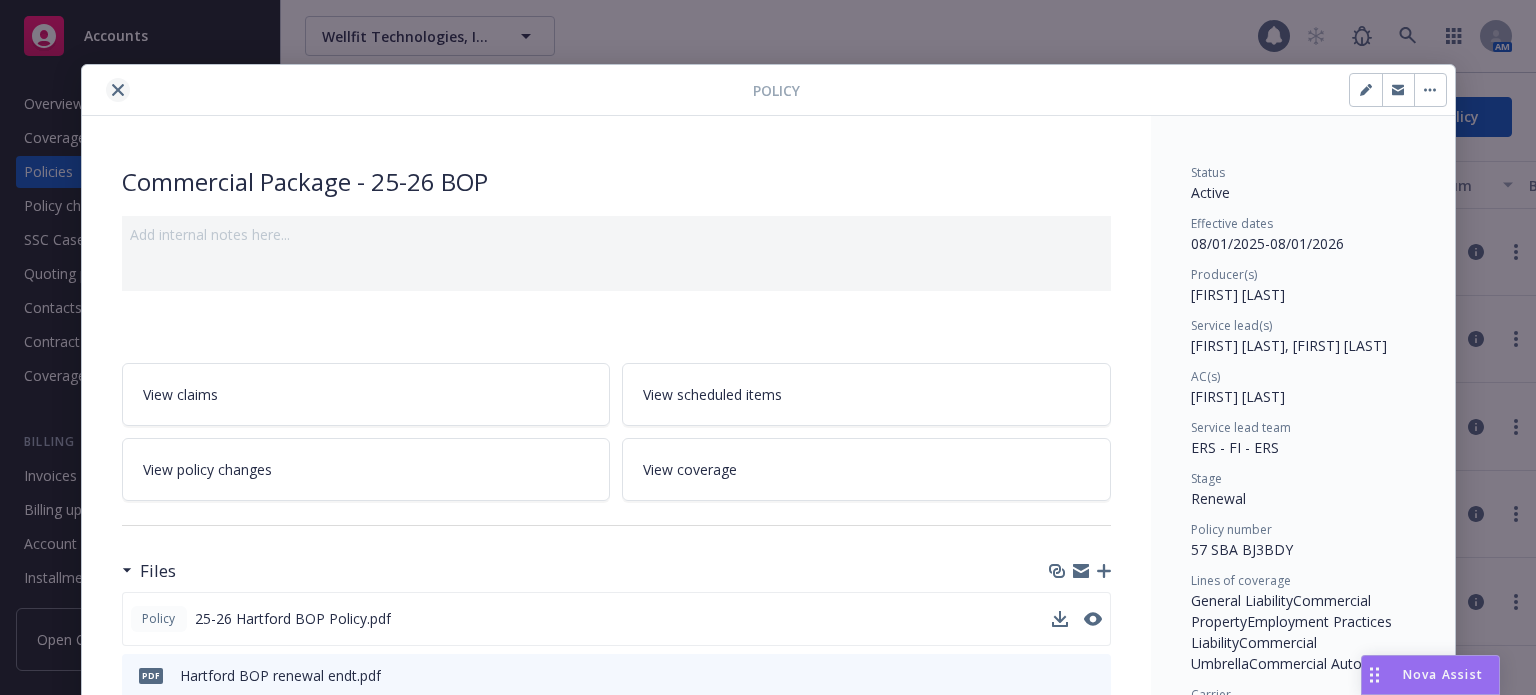 click 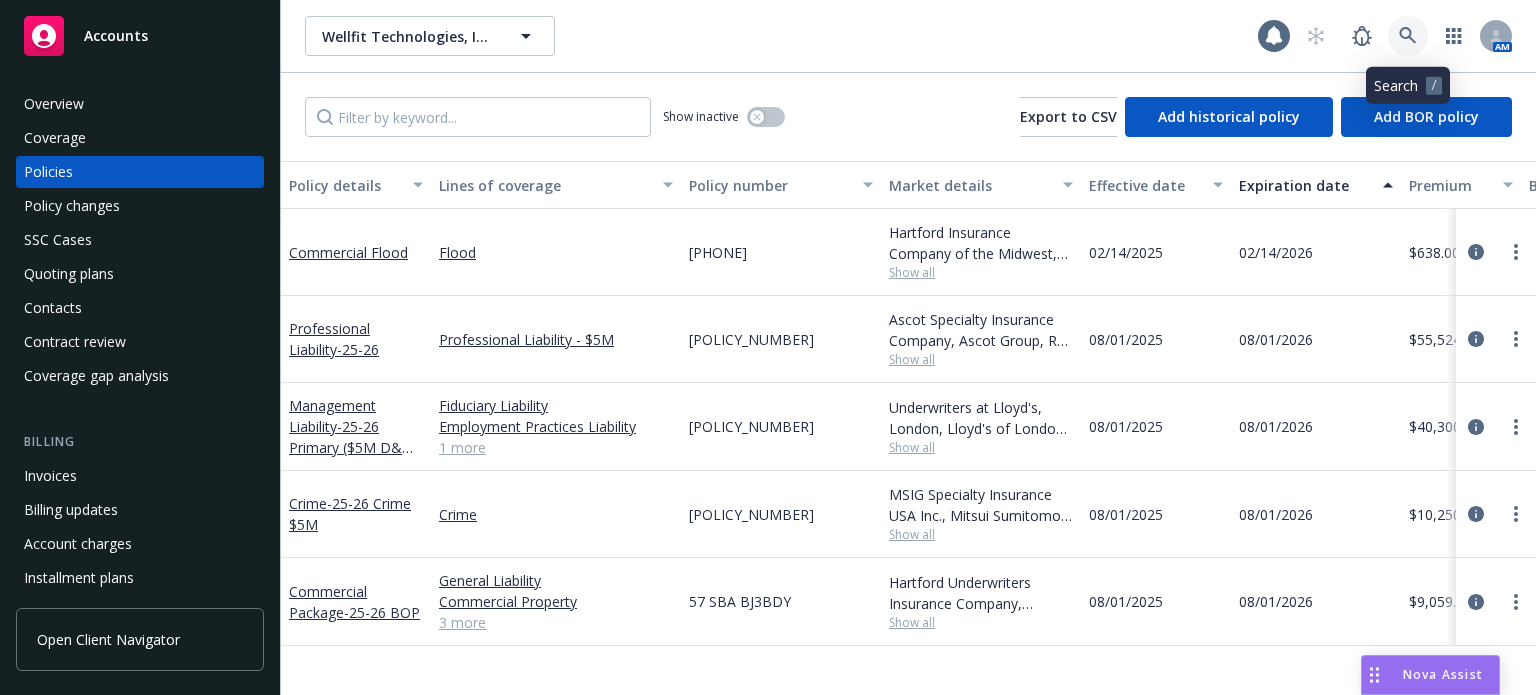 click 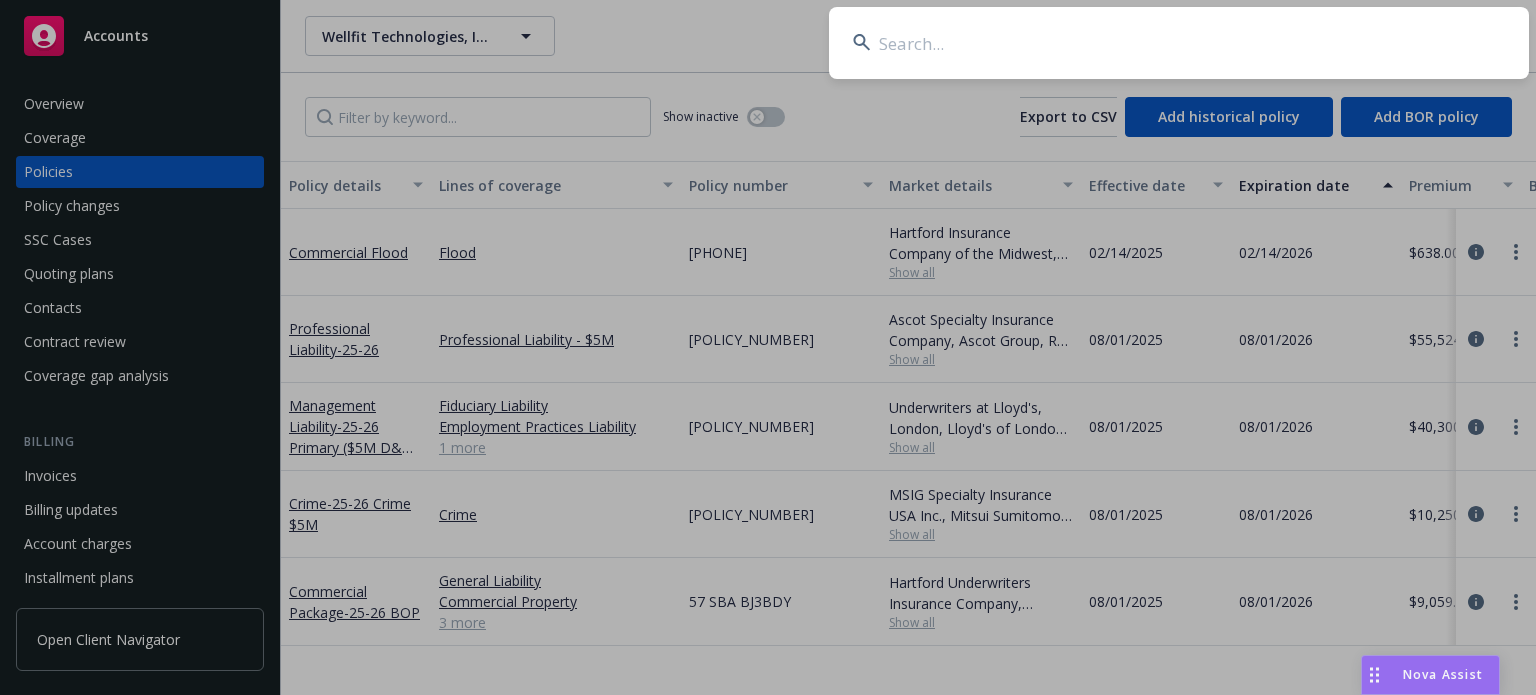 click at bounding box center [1179, 43] 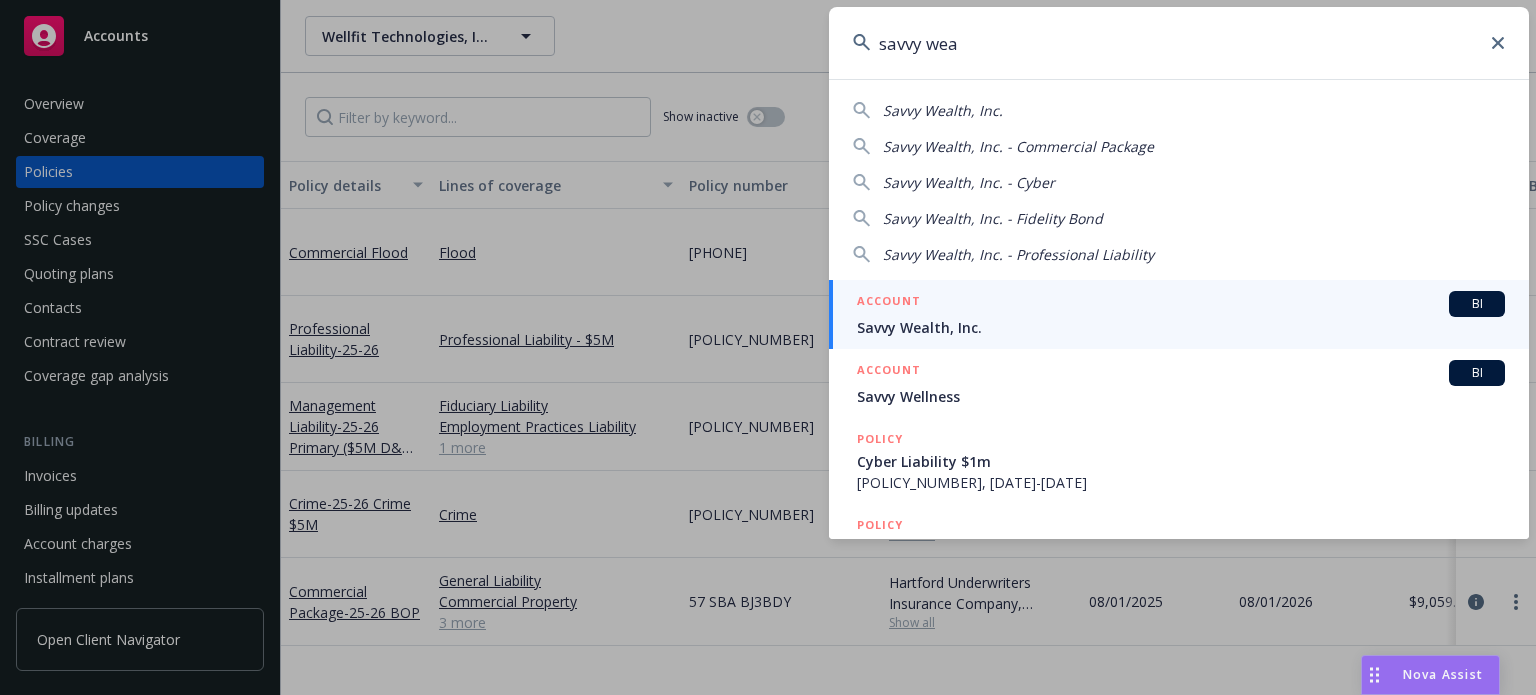 type on "savvy wea" 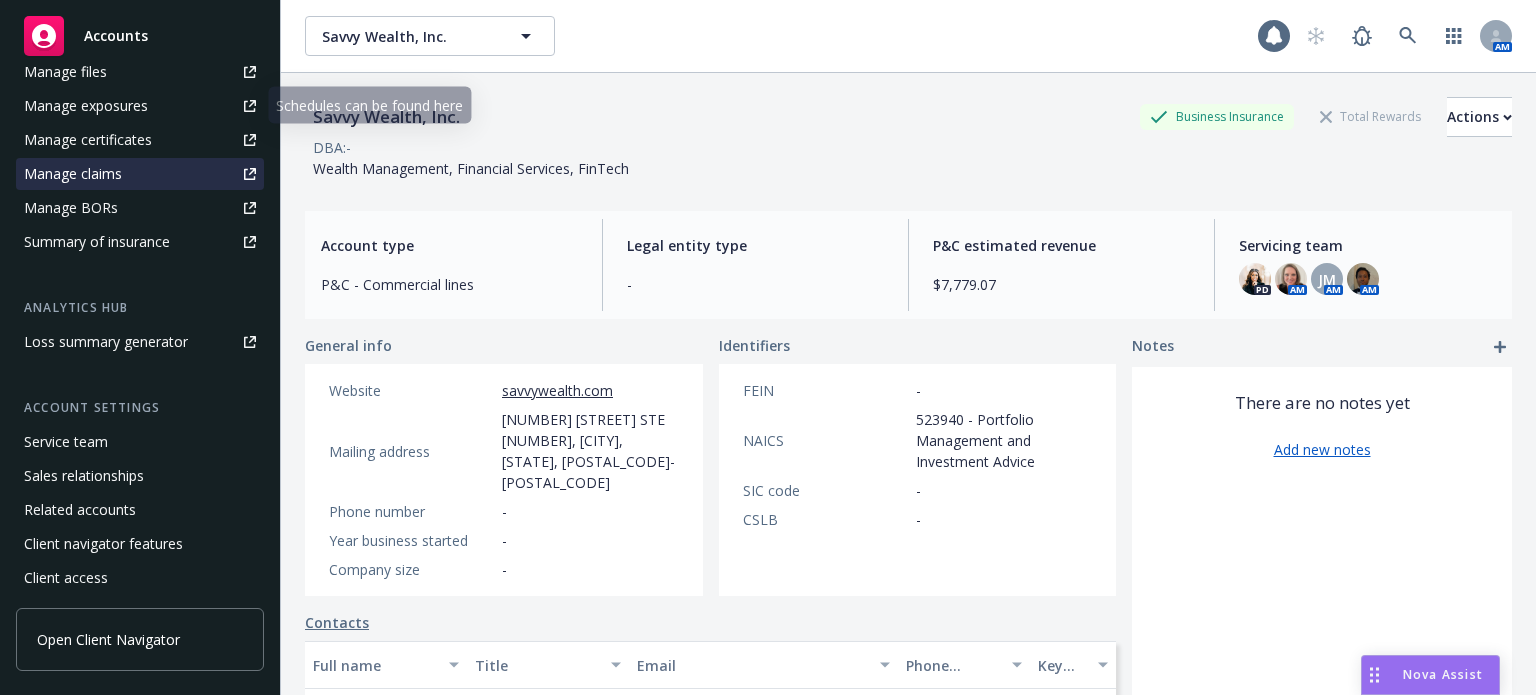scroll, scrollTop: 607, scrollLeft: 0, axis: vertical 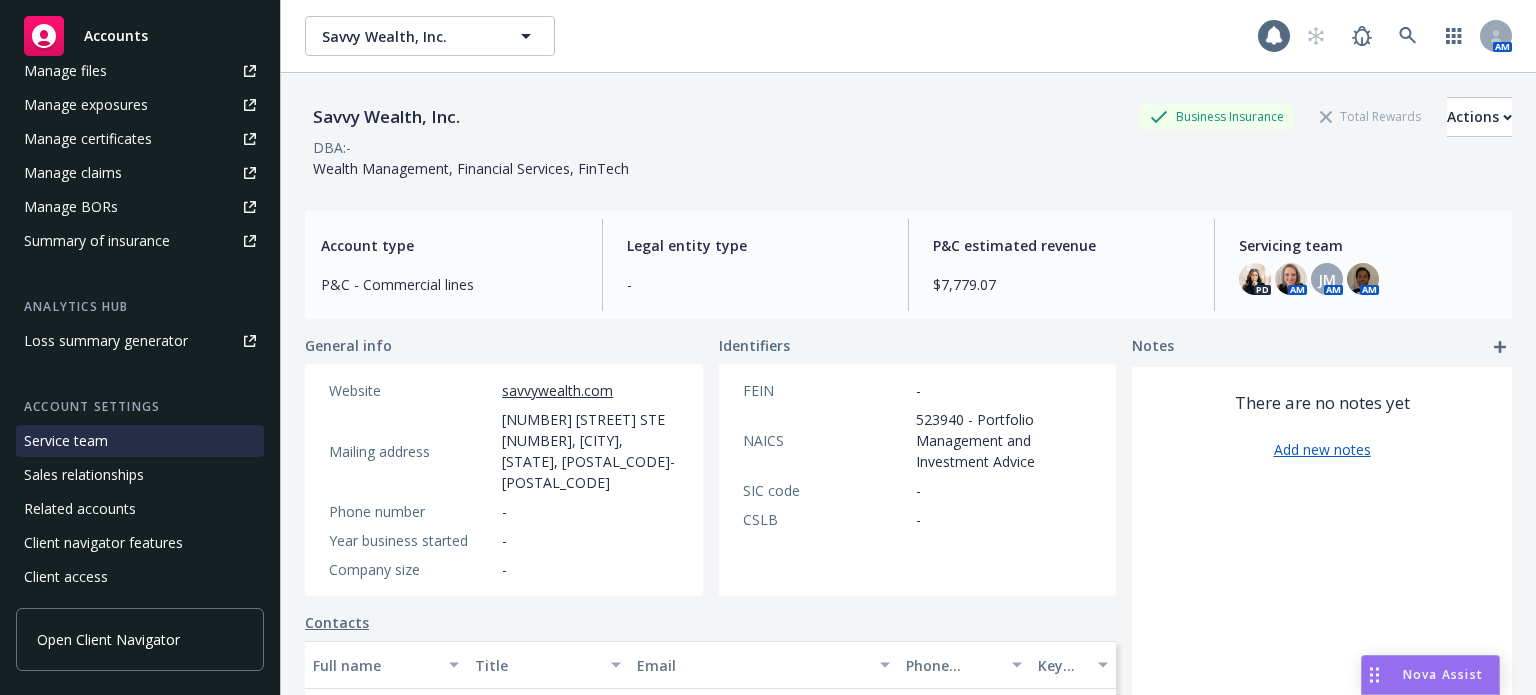 click on "Service team" at bounding box center [66, 441] 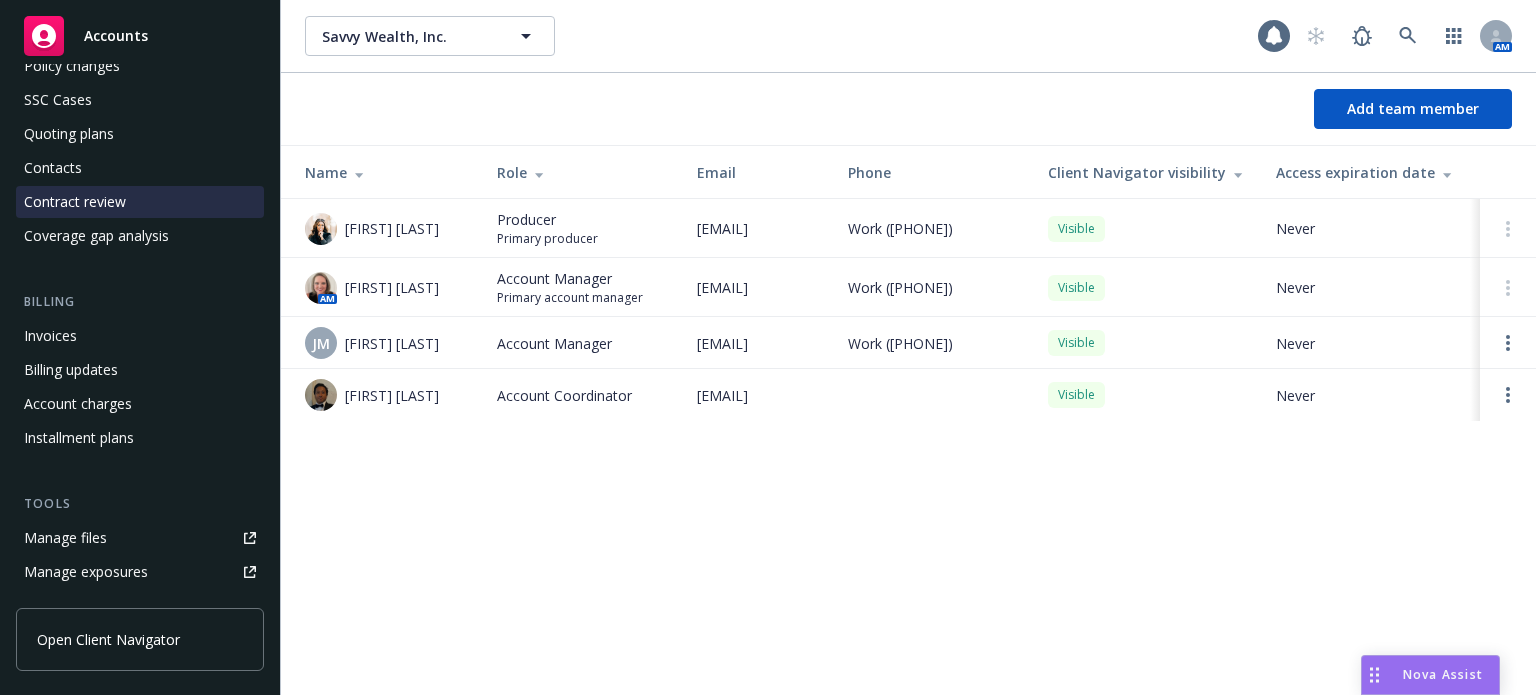 scroll, scrollTop: 0, scrollLeft: 0, axis: both 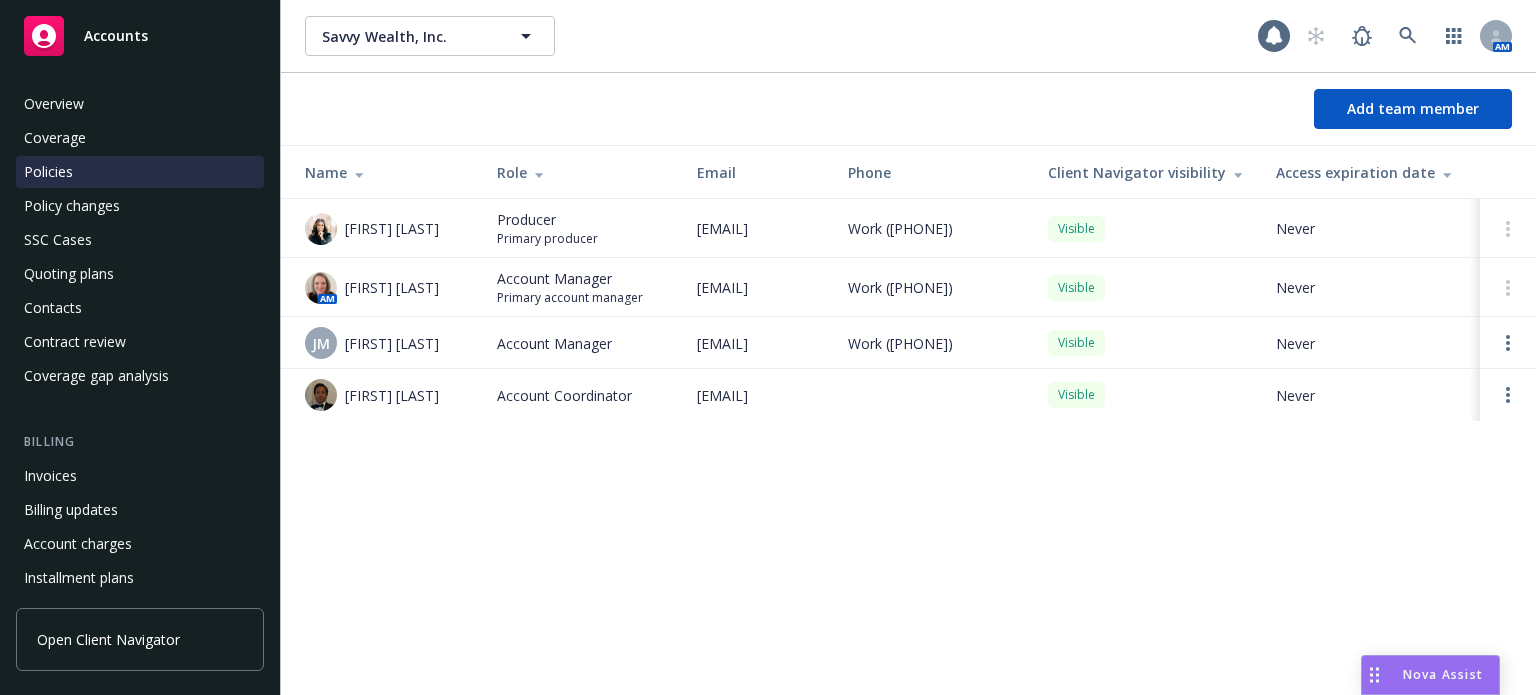 click on "Policies" at bounding box center [140, 172] 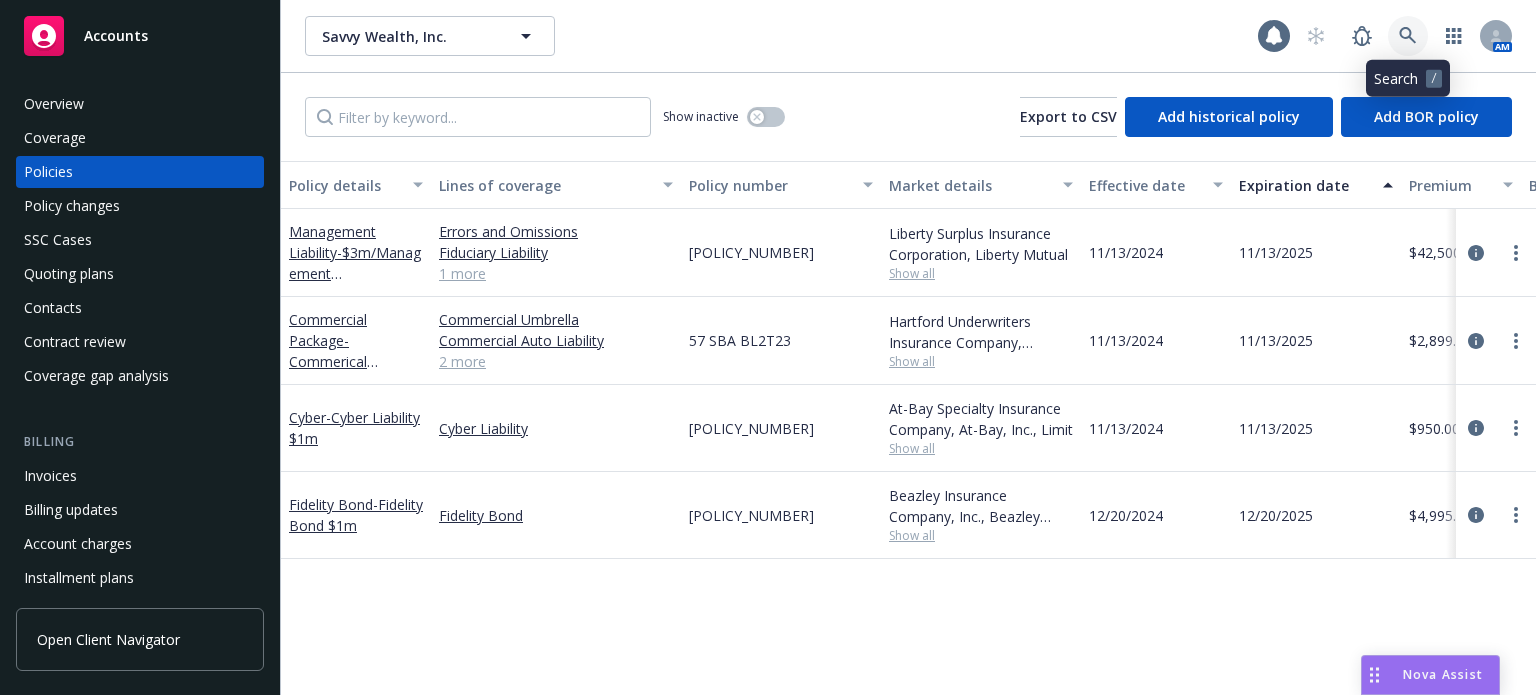 click 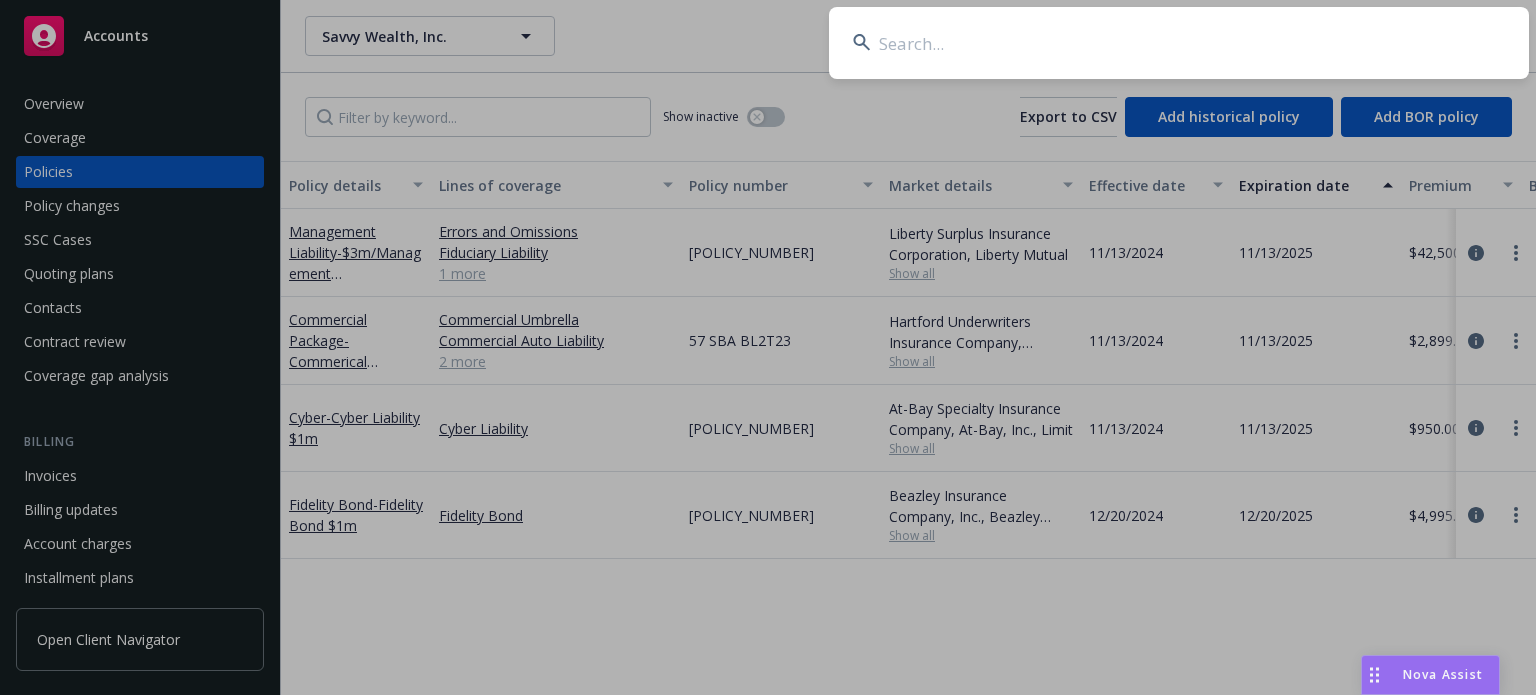 click at bounding box center (1179, 43) 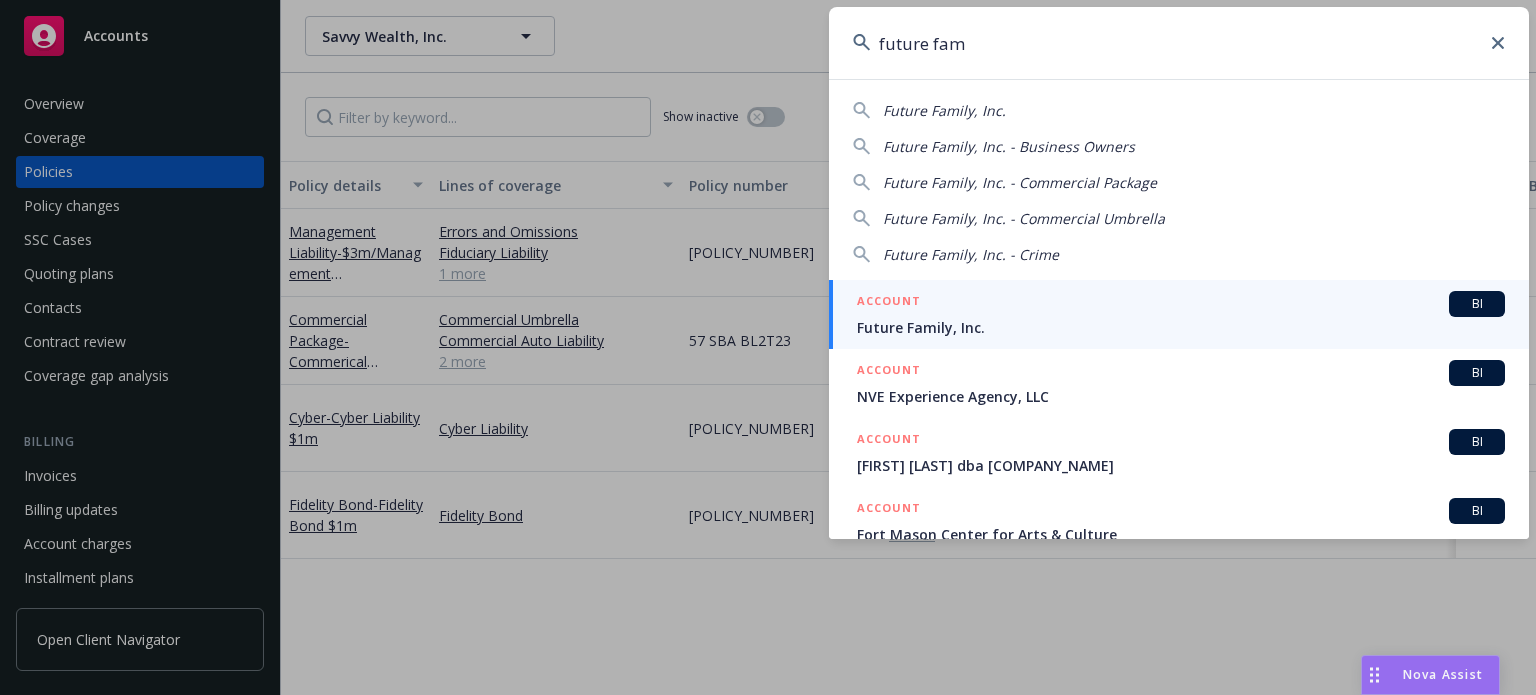 type on "future fam" 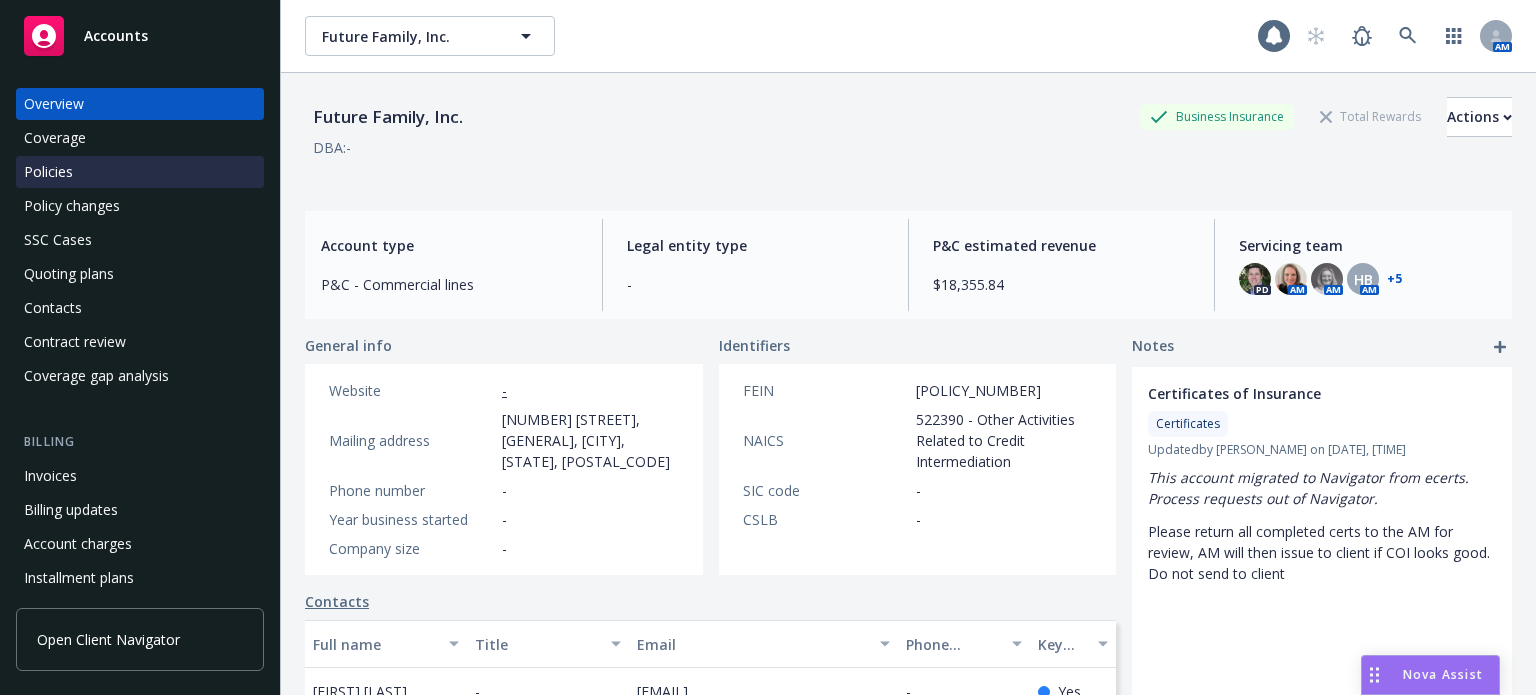 click on "Policies" at bounding box center [140, 172] 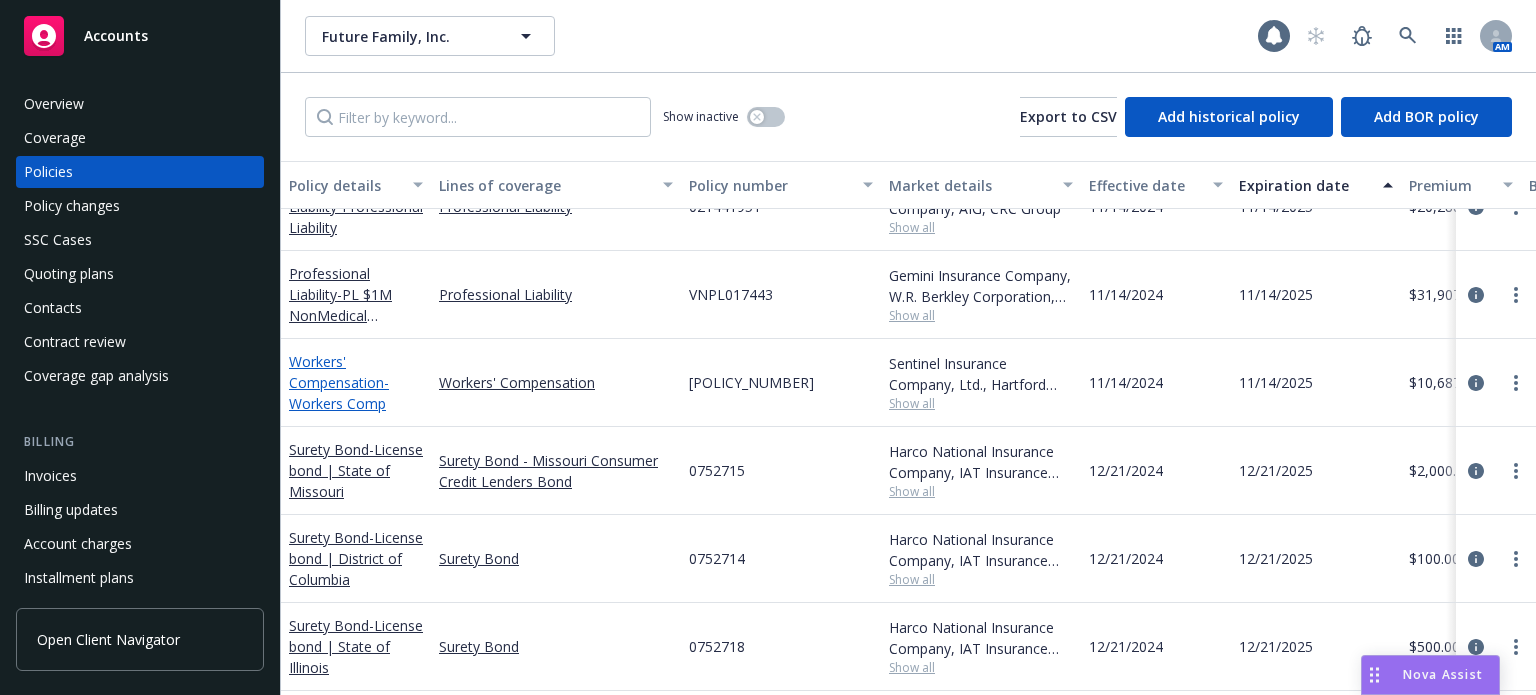 scroll, scrollTop: 363, scrollLeft: 0, axis: vertical 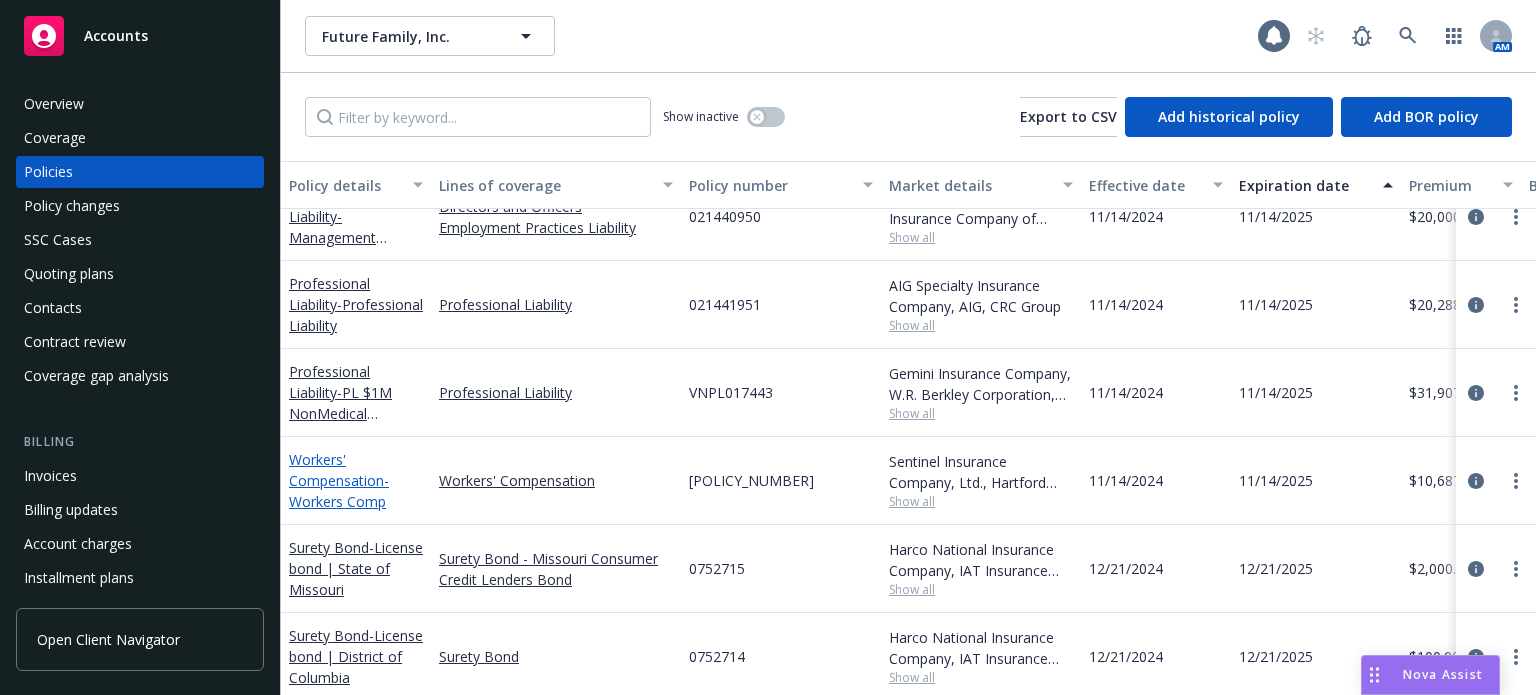 click on "Workers' Compensation  -  Workers Comp" at bounding box center (339, 480) 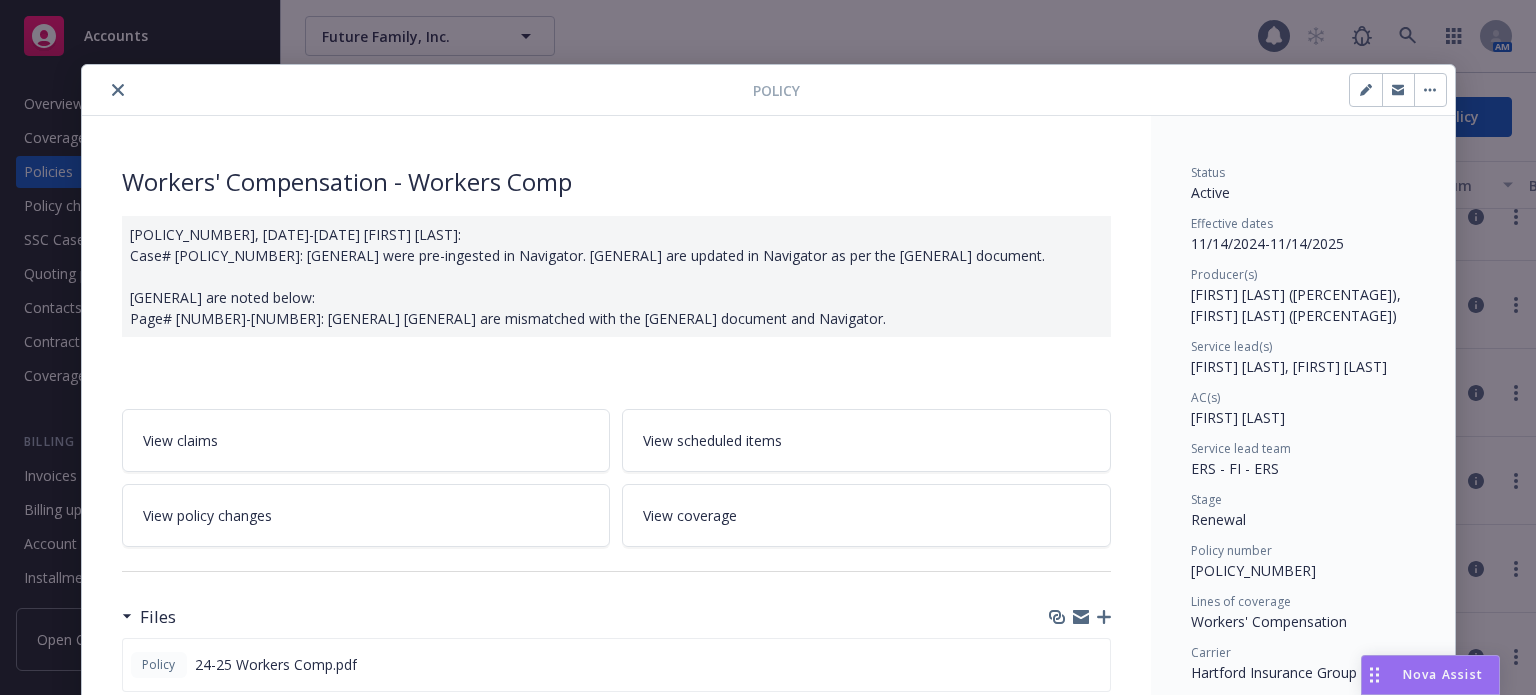 scroll, scrollTop: 100, scrollLeft: 0, axis: vertical 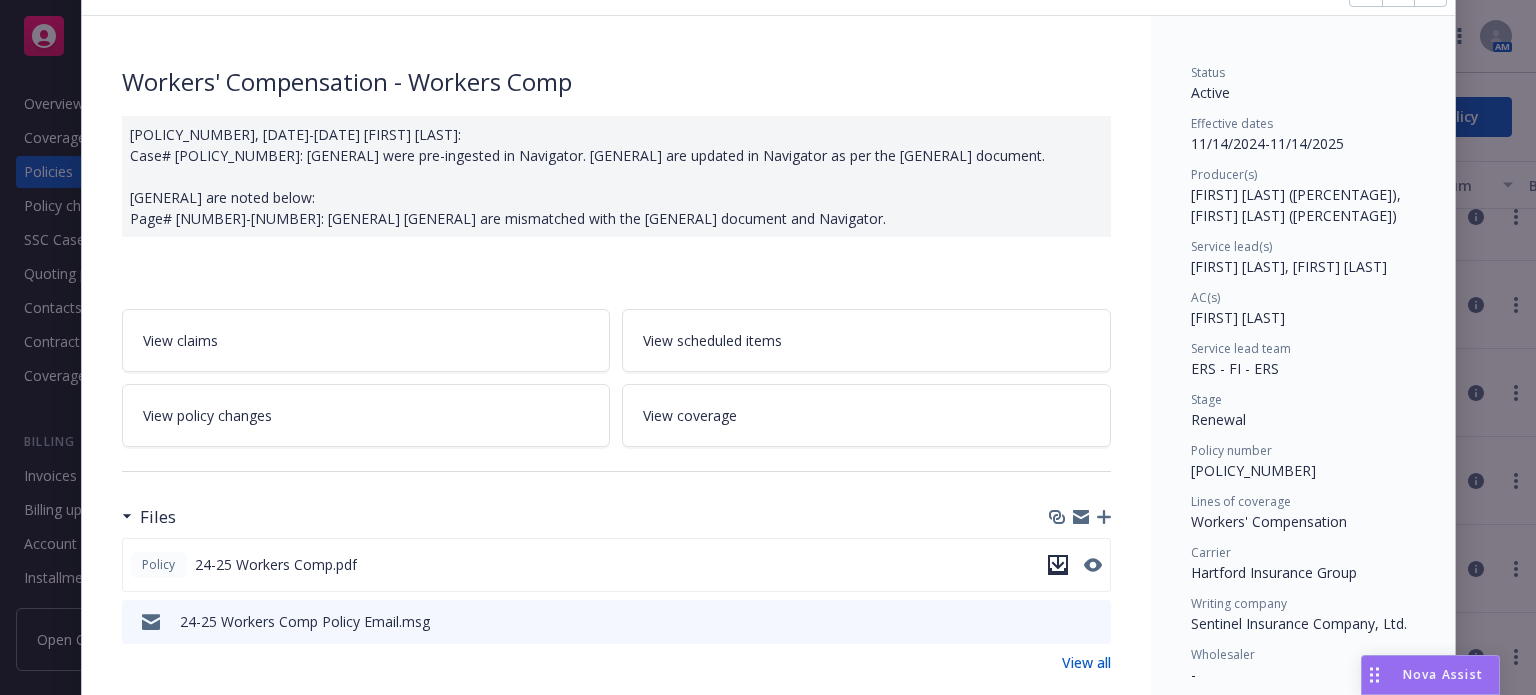 click 